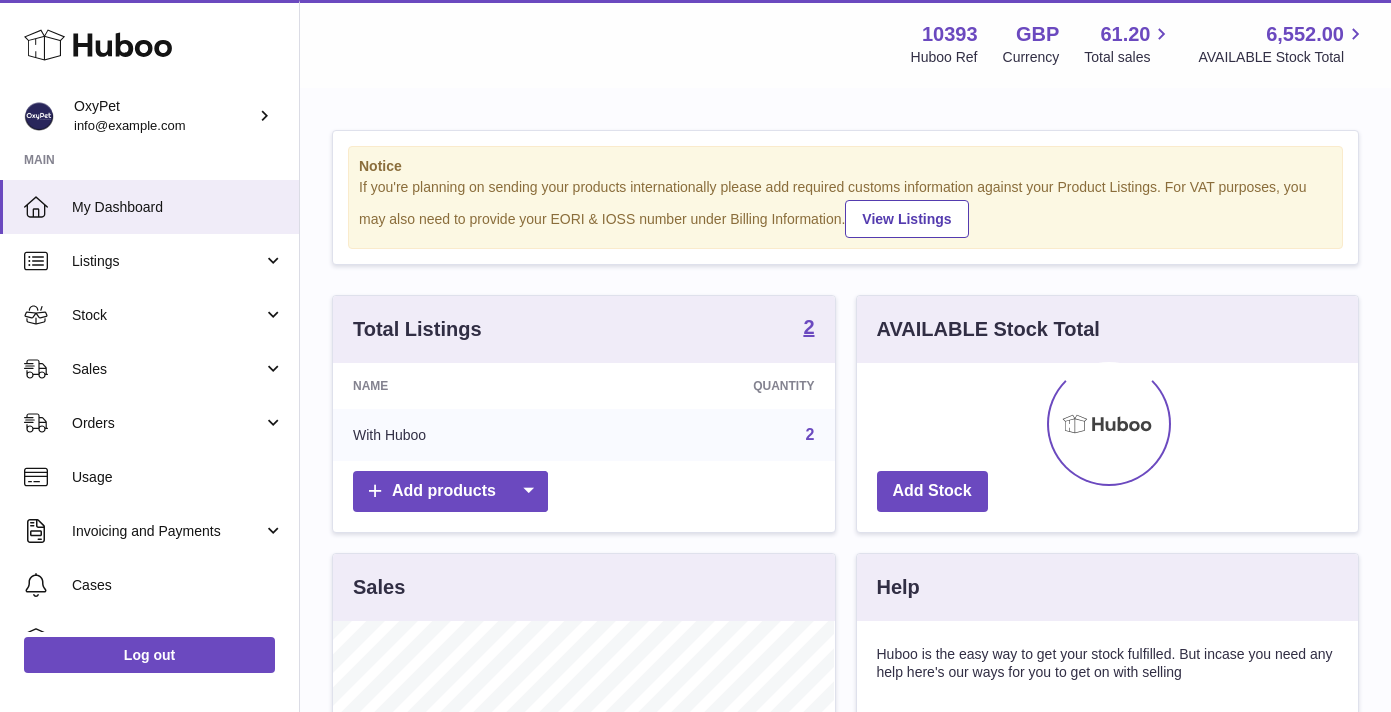 scroll, scrollTop: 0, scrollLeft: 0, axis: both 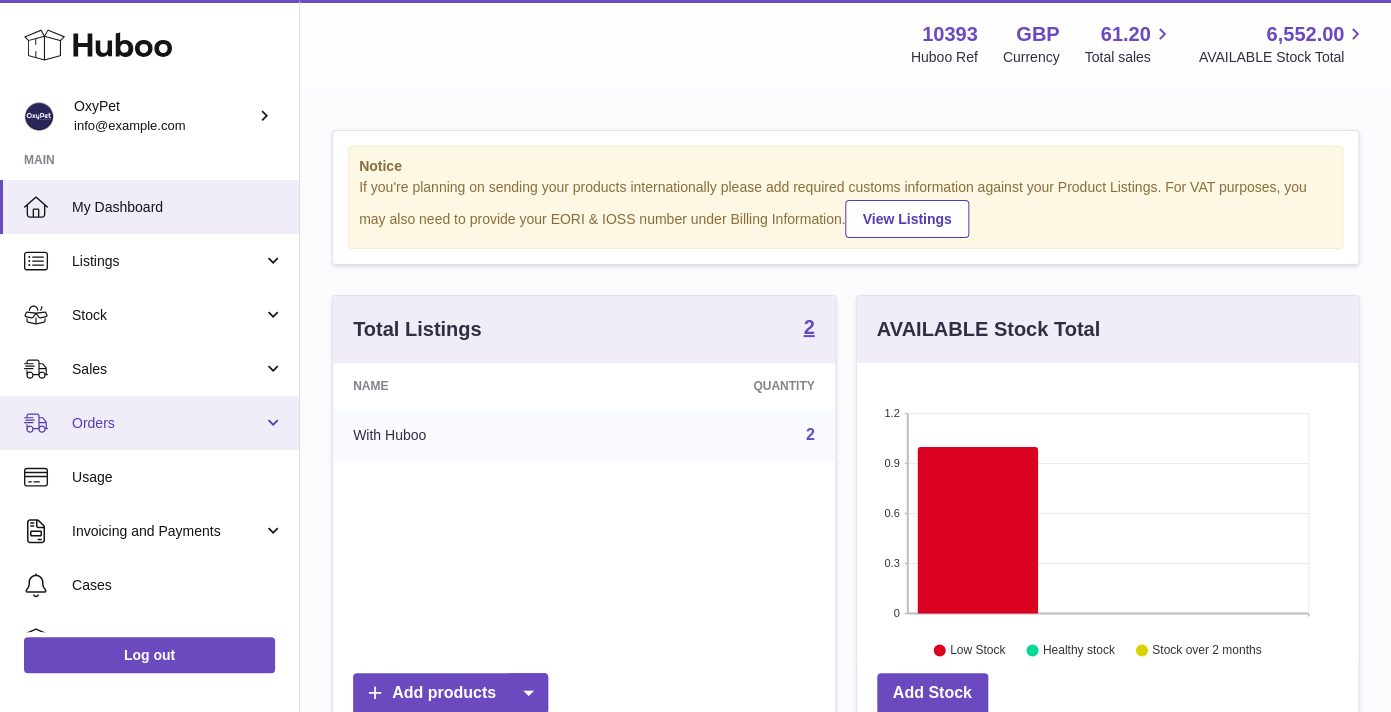 click on "Orders" at bounding box center [167, 423] 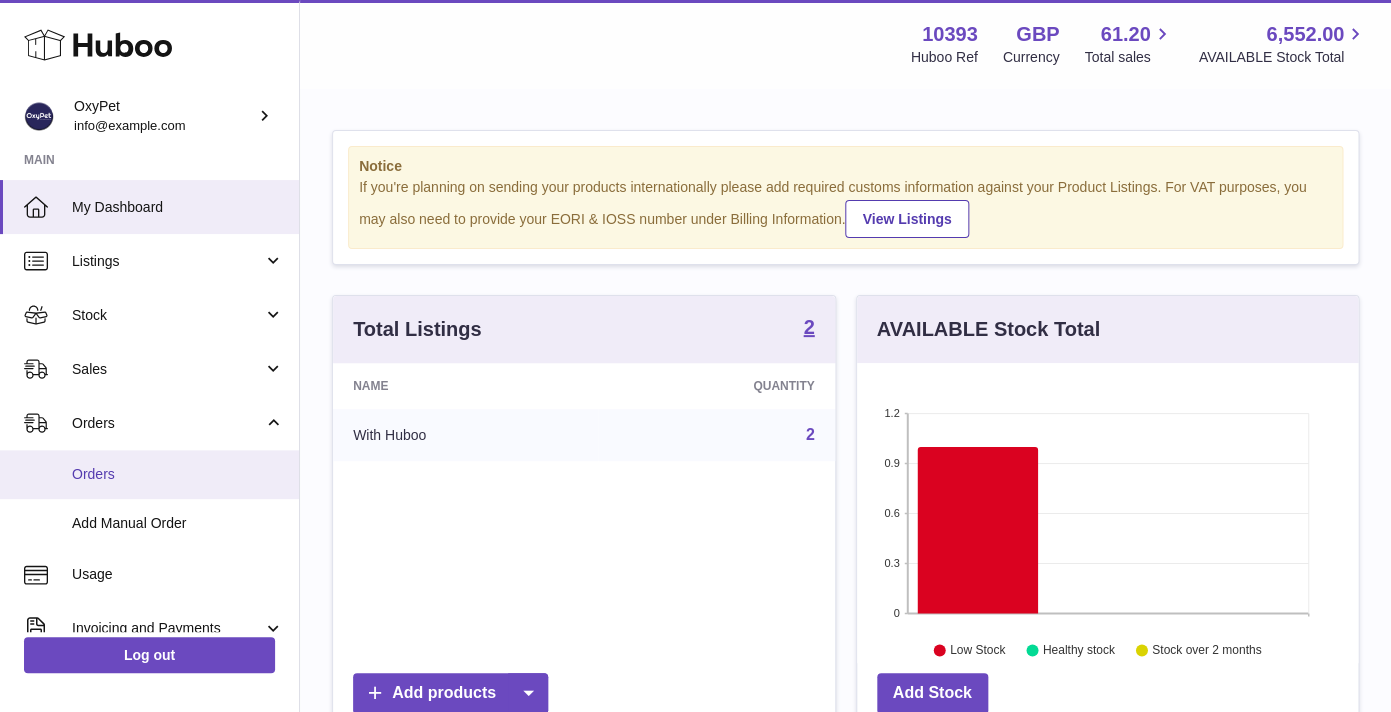 click on "Orders" at bounding box center (178, 474) 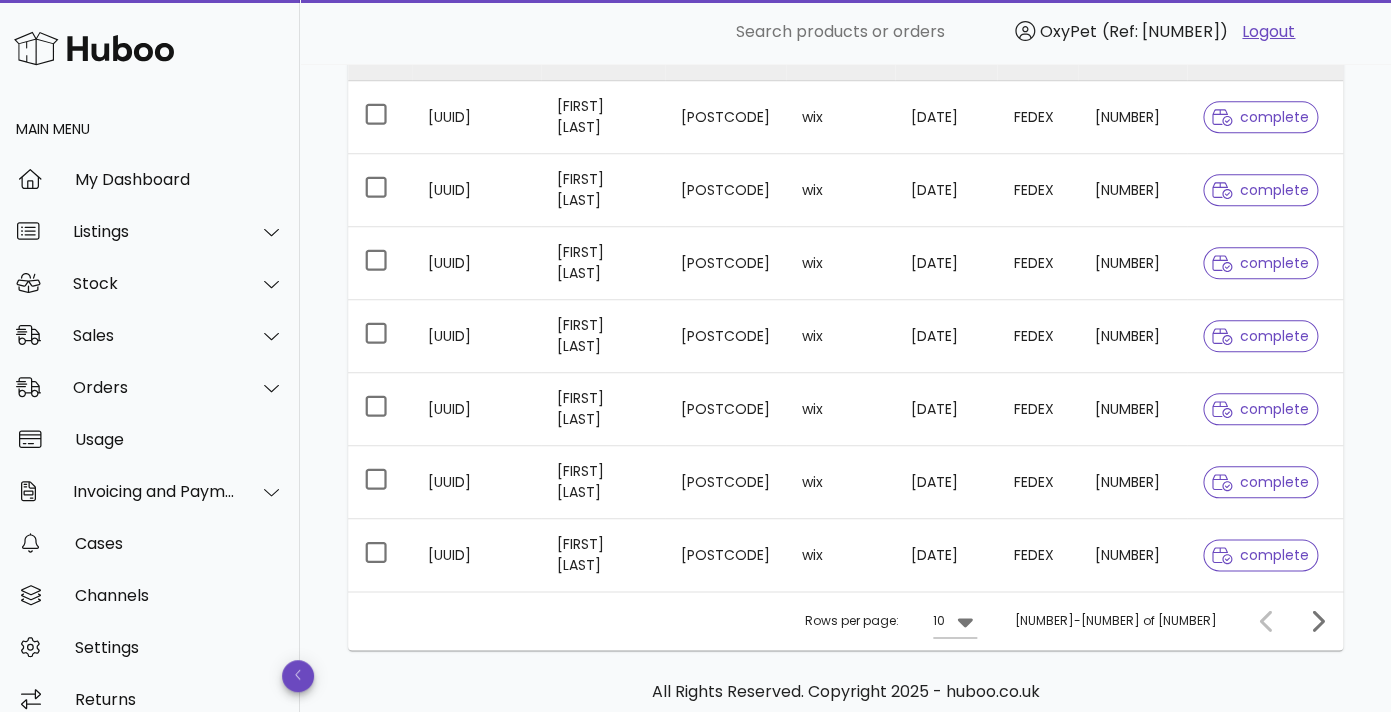 scroll, scrollTop: 517, scrollLeft: 0, axis: vertical 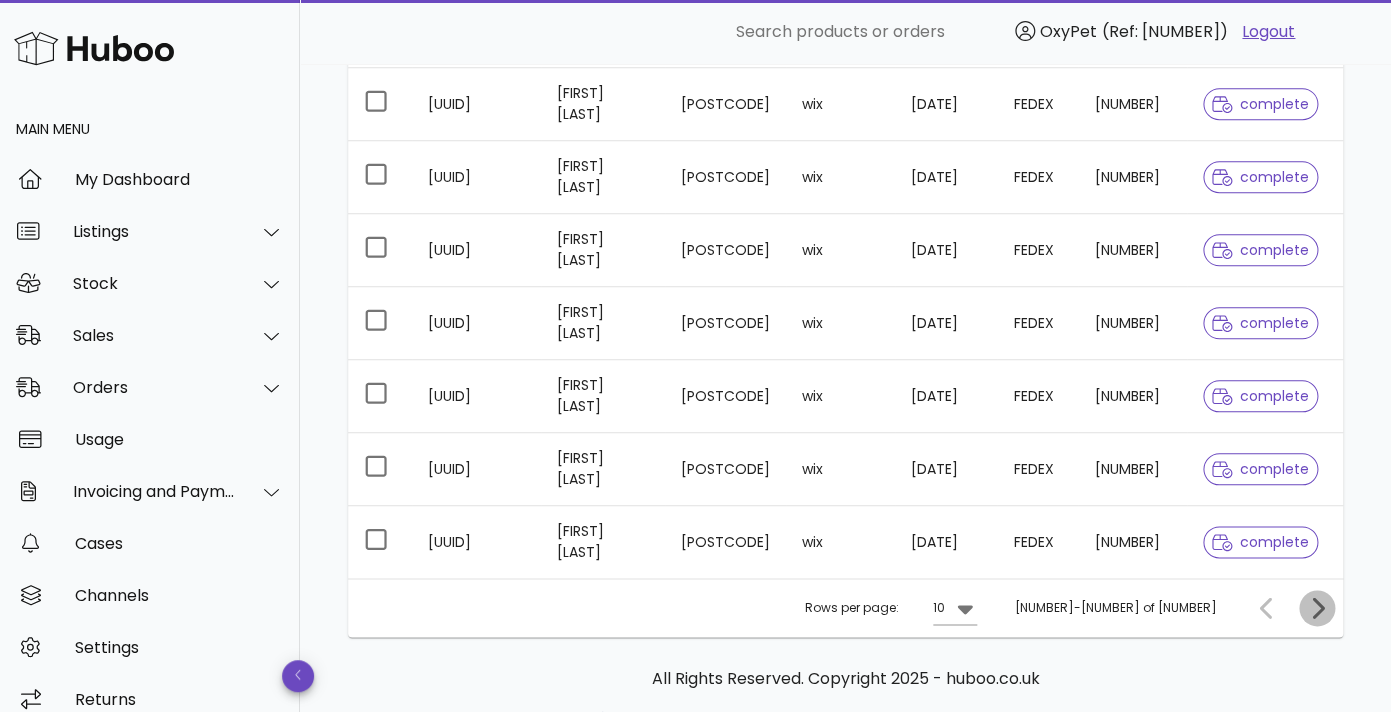 click 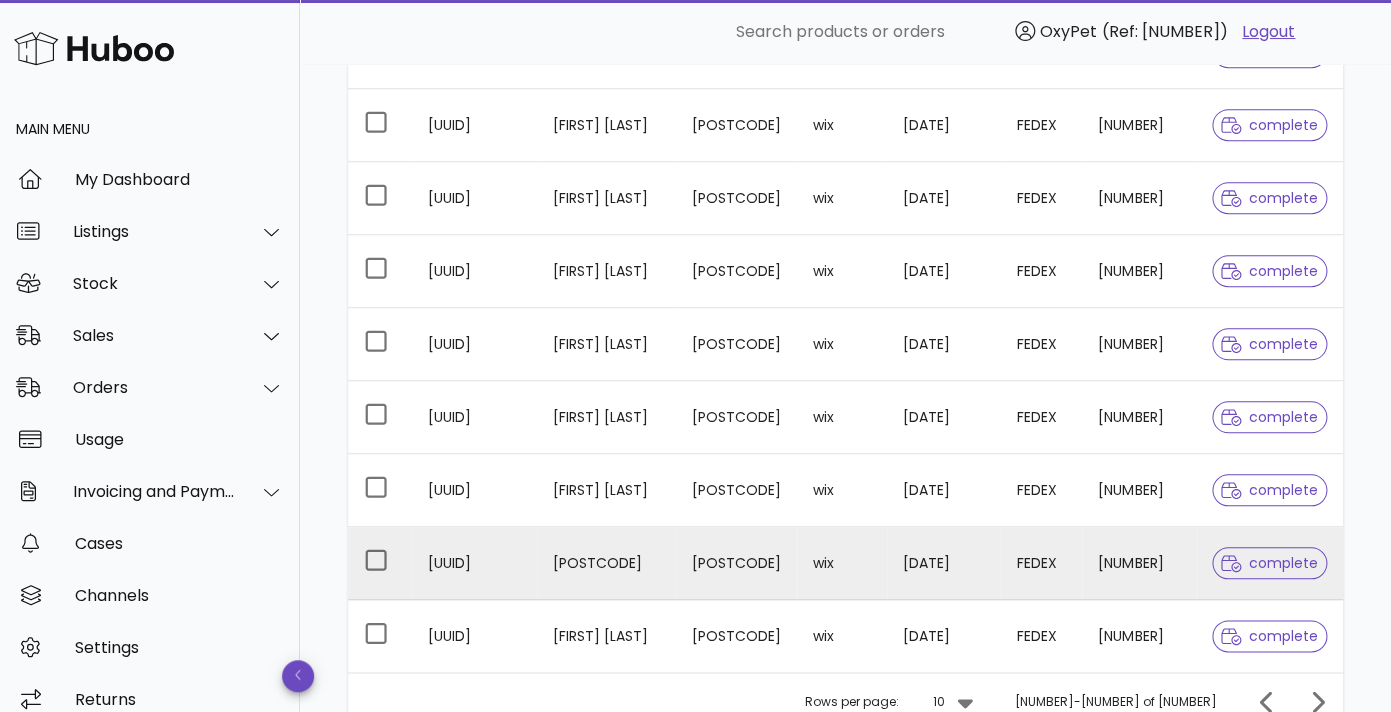 scroll, scrollTop: 604, scrollLeft: 0, axis: vertical 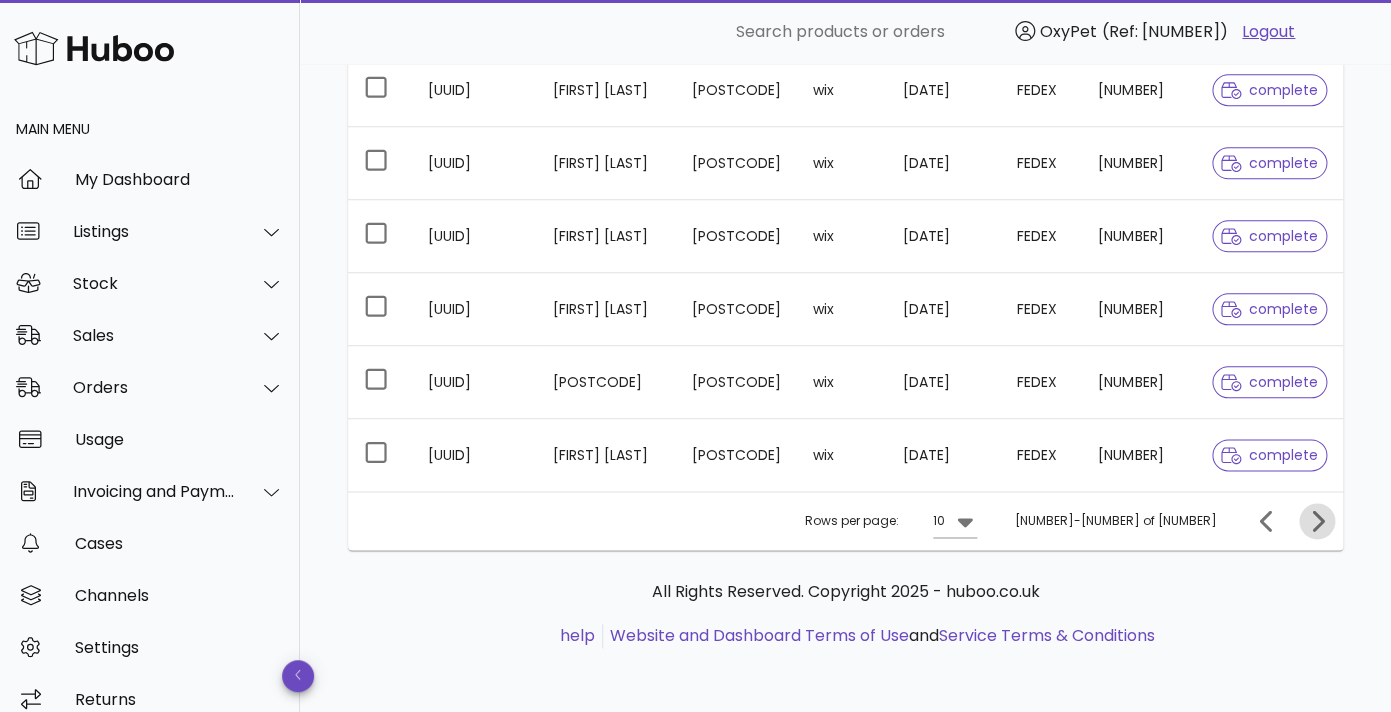 click 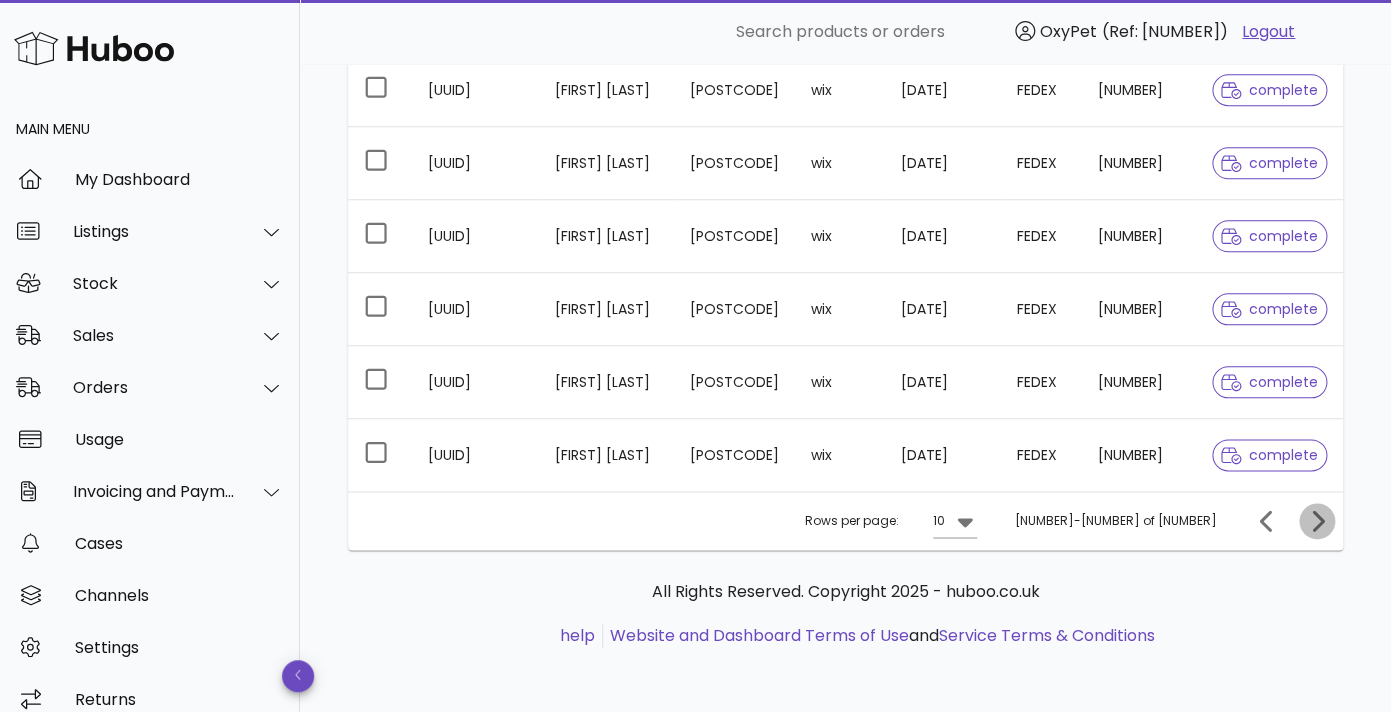 click 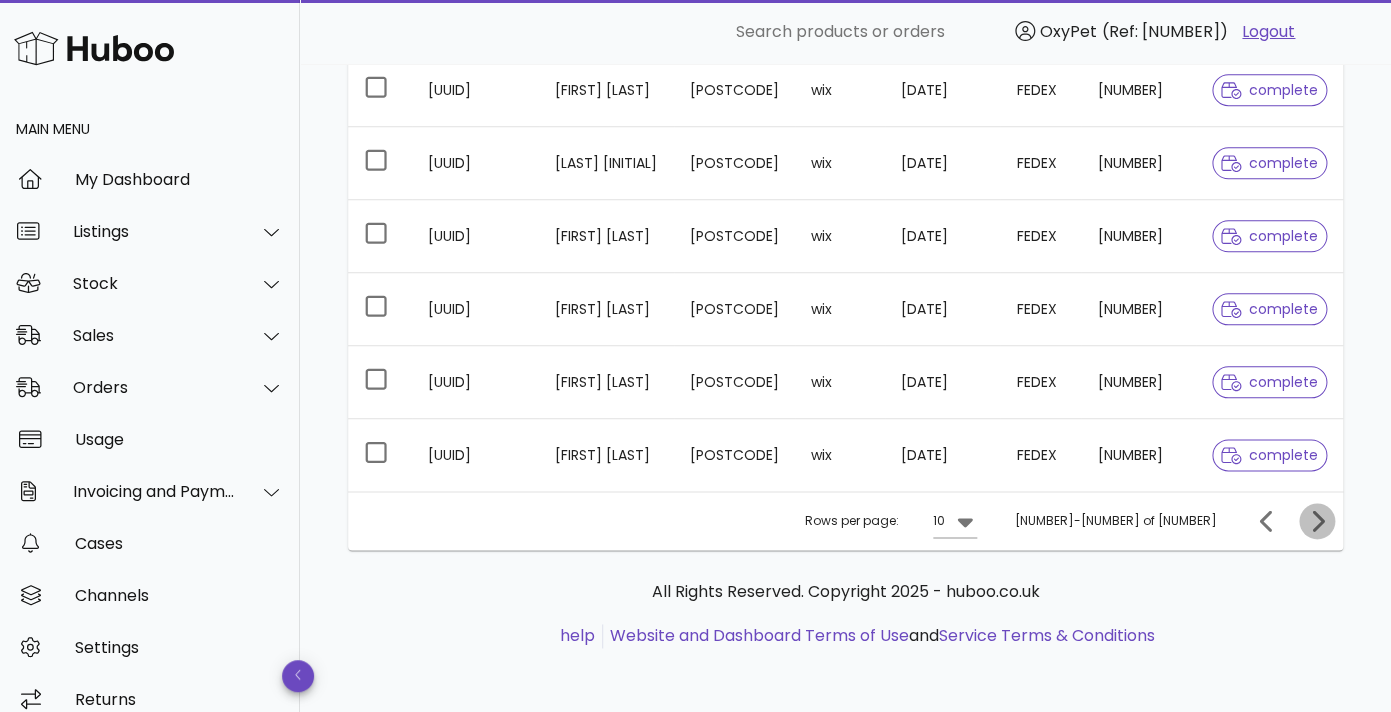 click 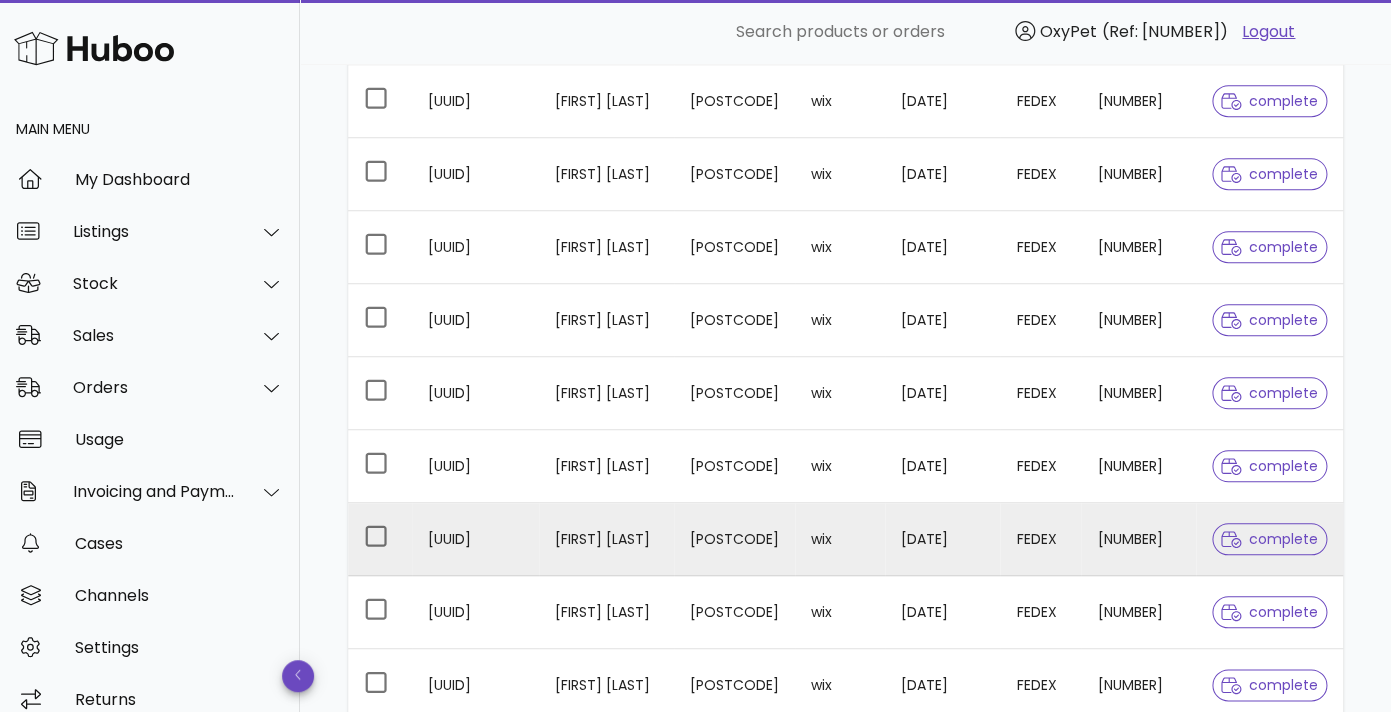 scroll, scrollTop: 604, scrollLeft: 0, axis: vertical 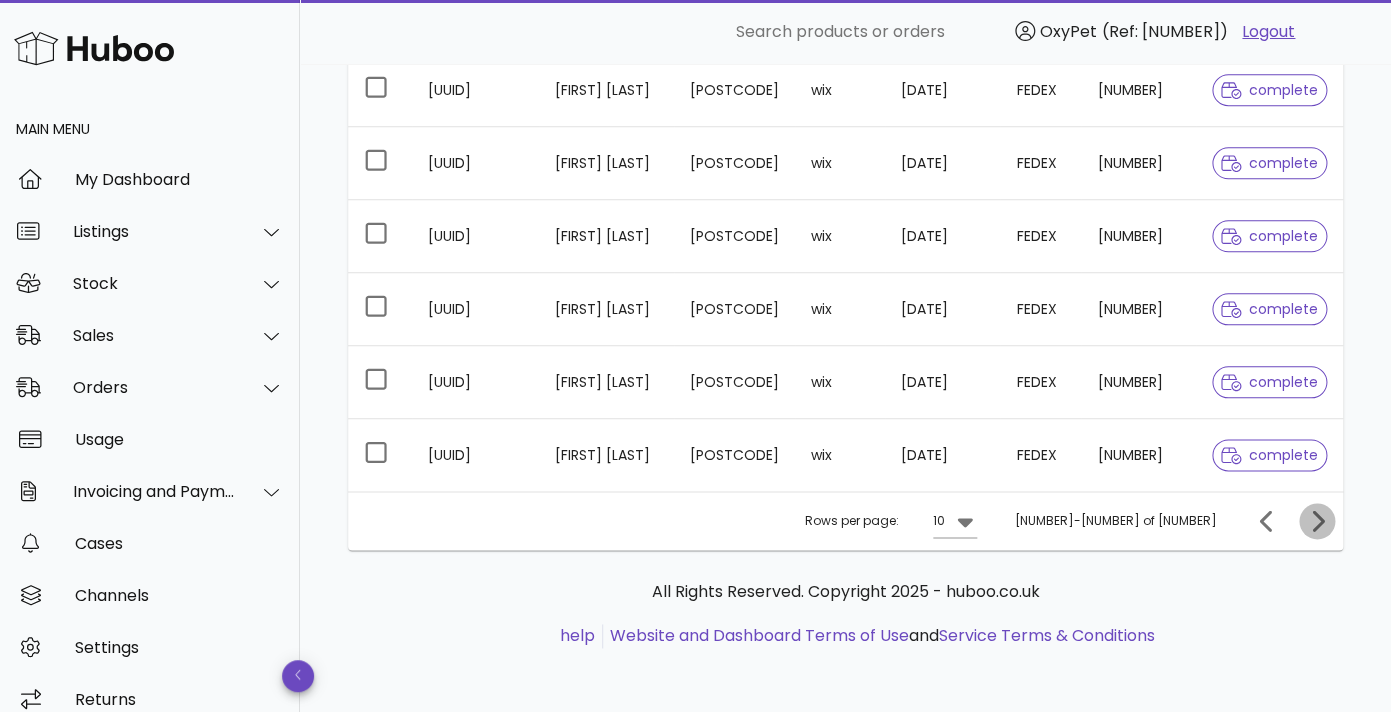 click 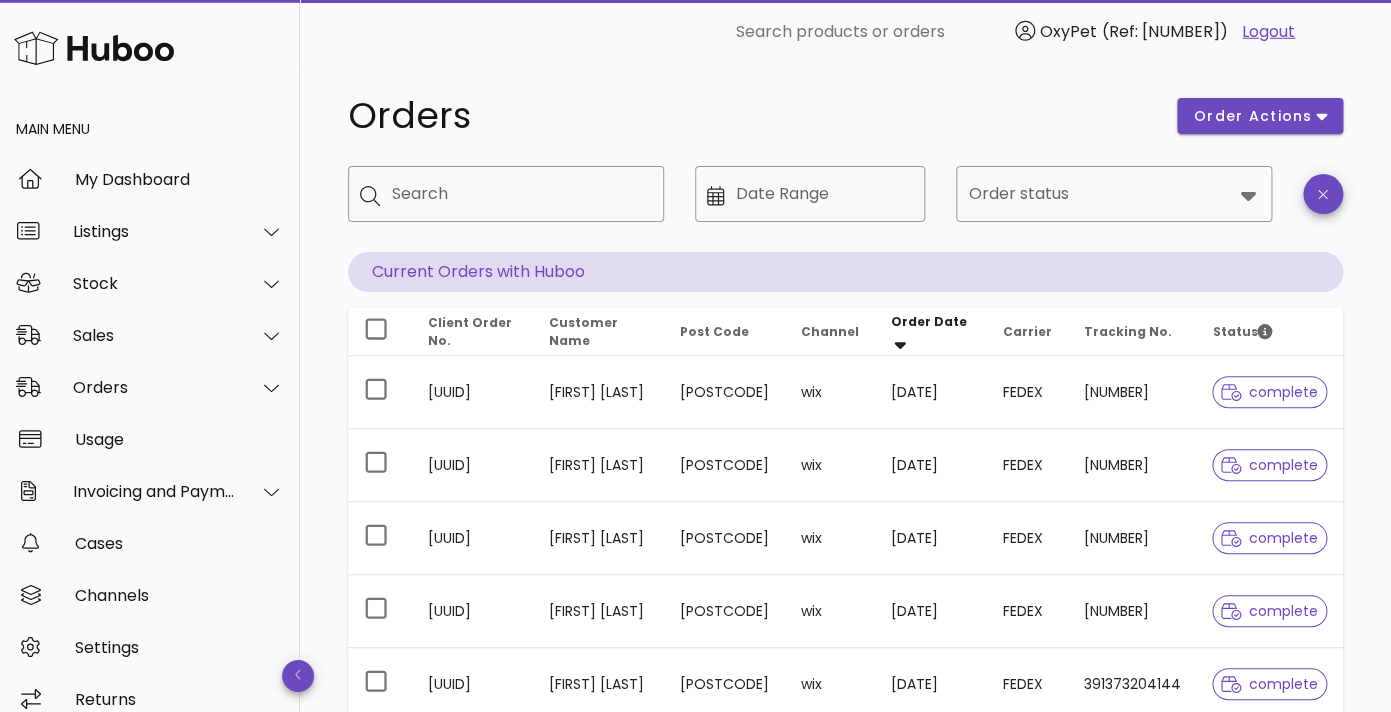 scroll, scrollTop: 0, scrollLeft: 0, axis: both 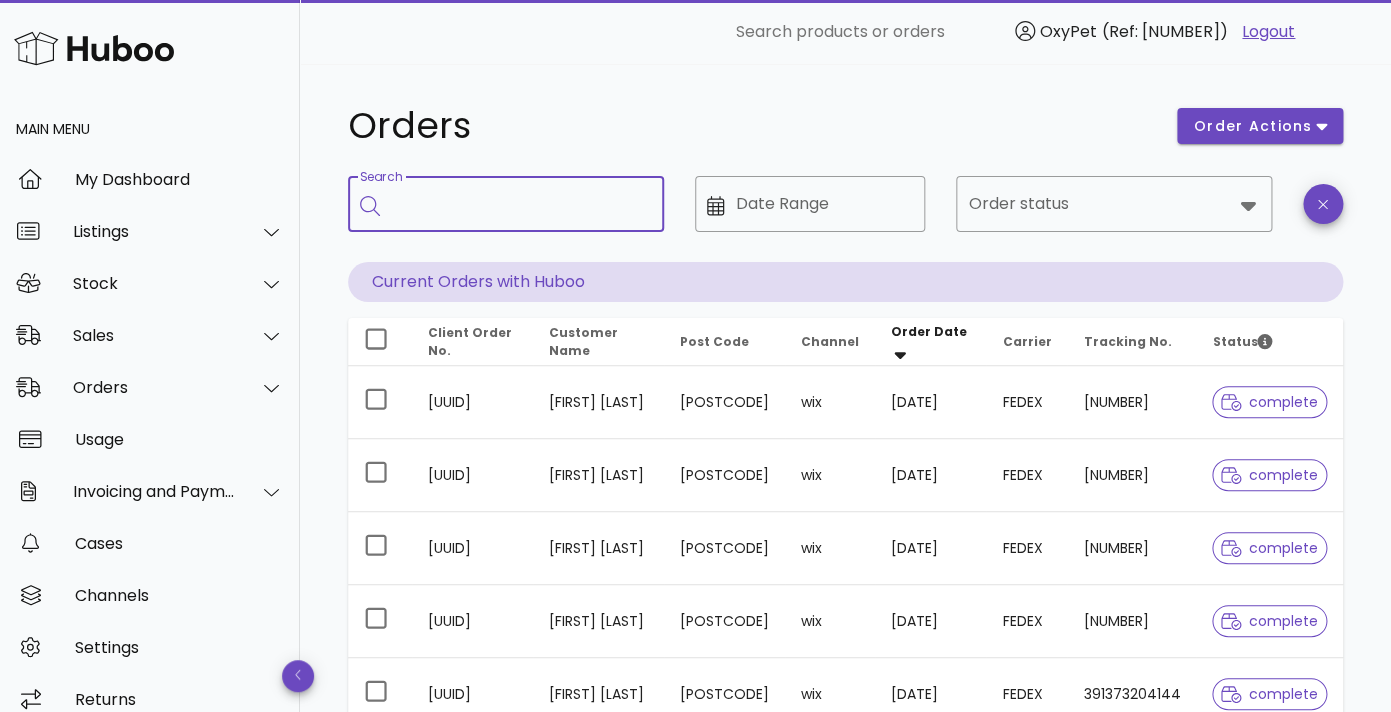 click on "Search" at bounding box center [520, 204] 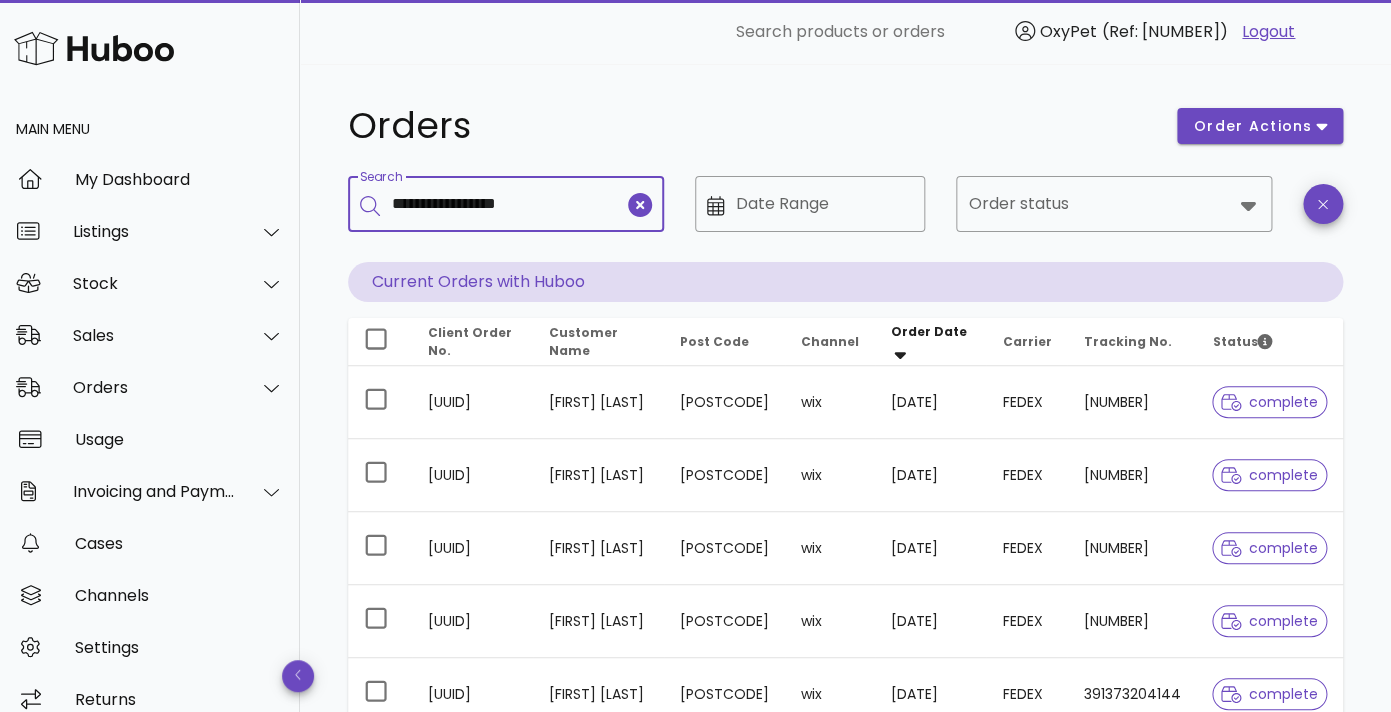 click 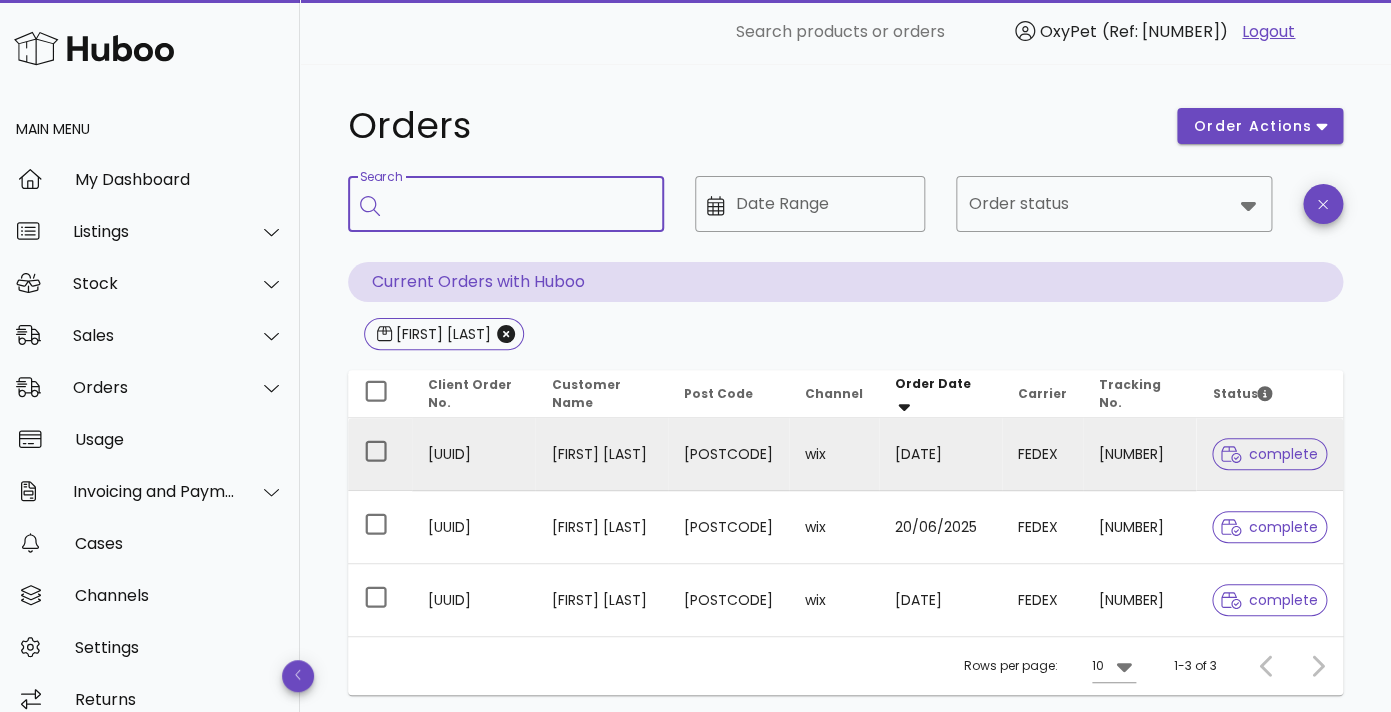 scroll, scrollTop: 0, scrollLeft: 6, axis: horizontal 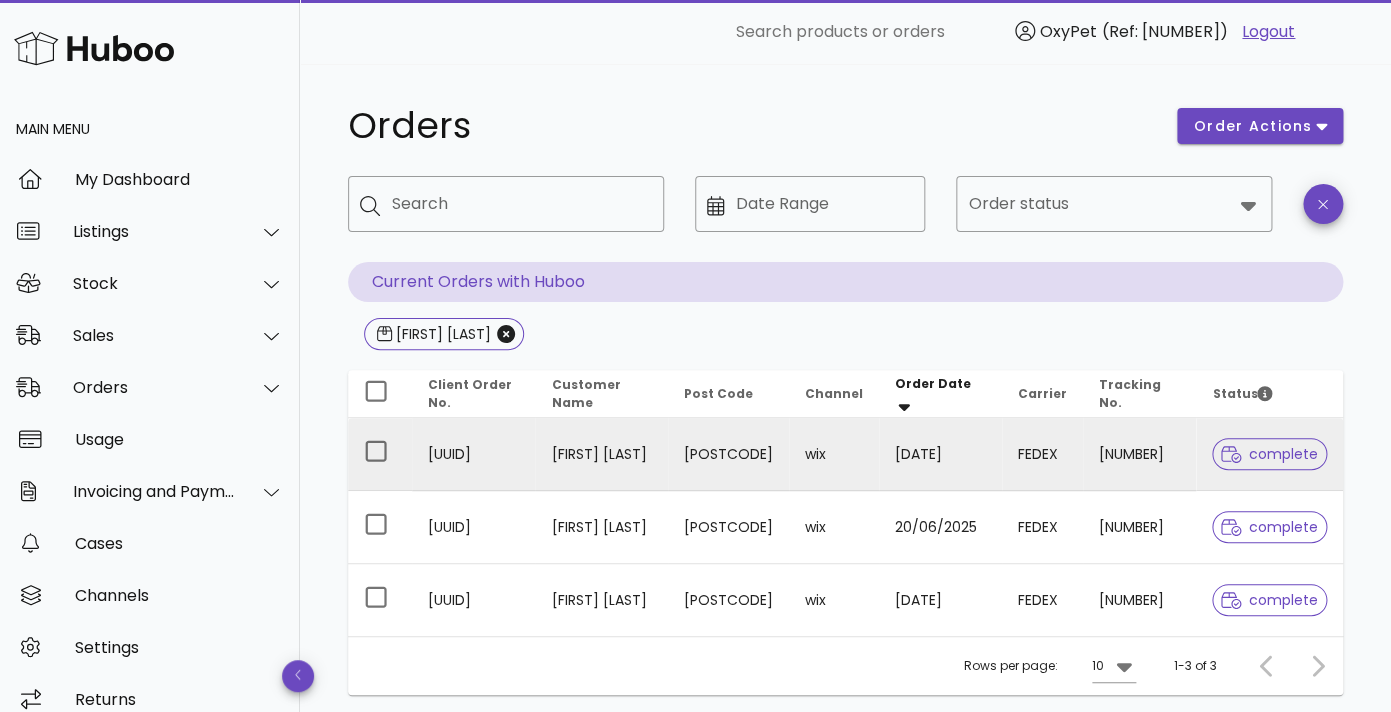 click on "wix" at bounding box center (834, 454) 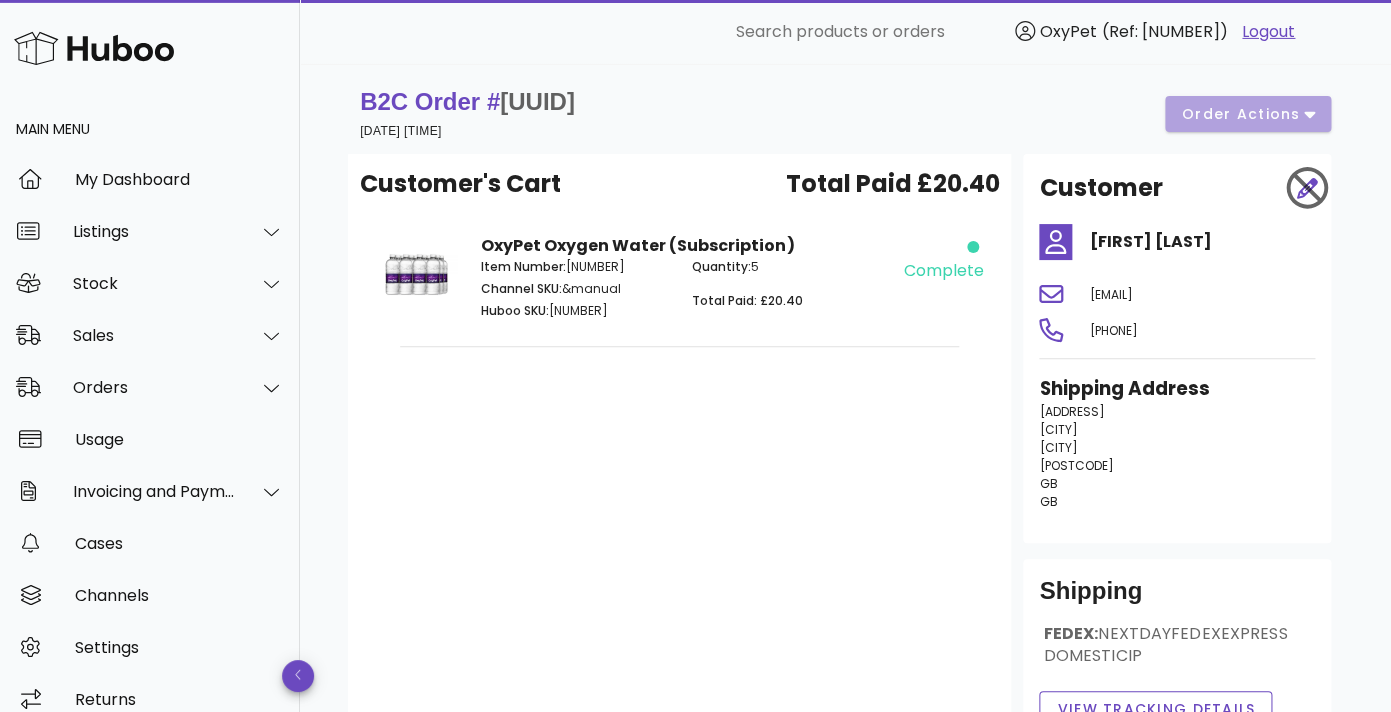 scroll, scrollTop: 0, scrollLeft: 0, axis: both 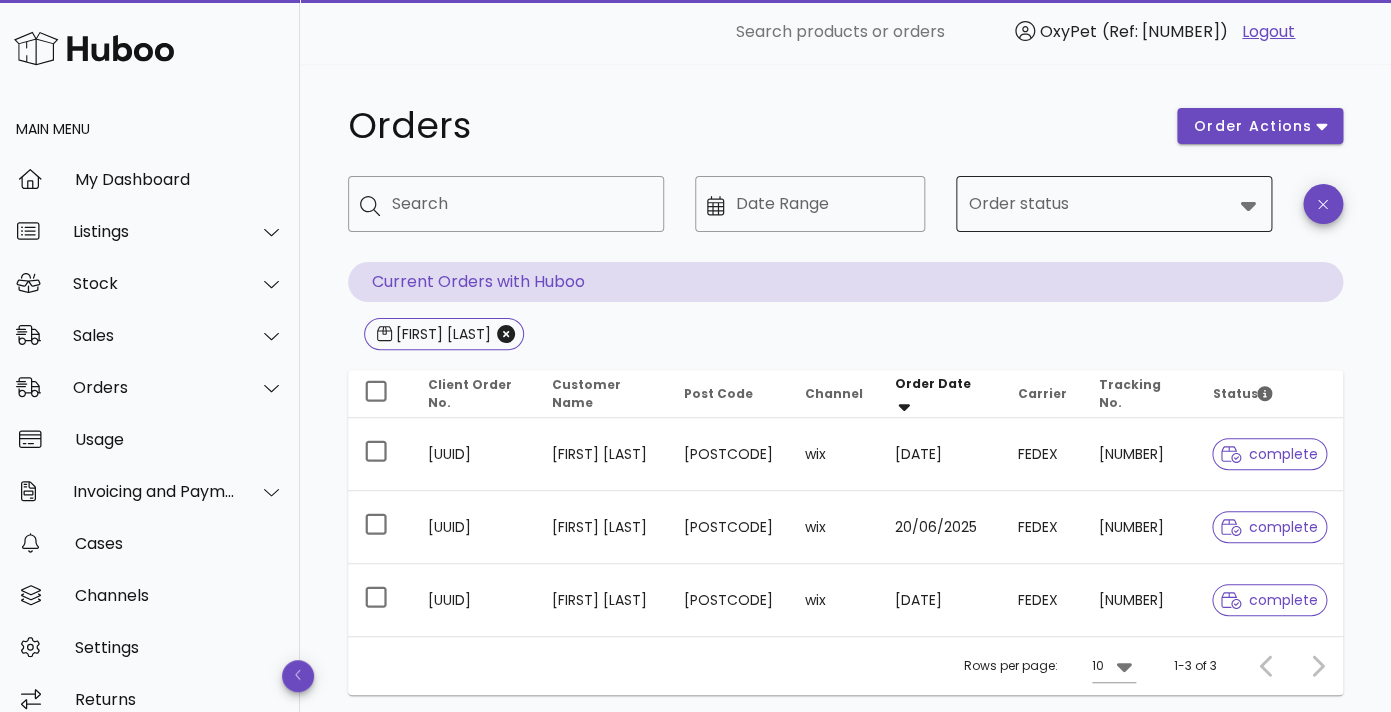 click 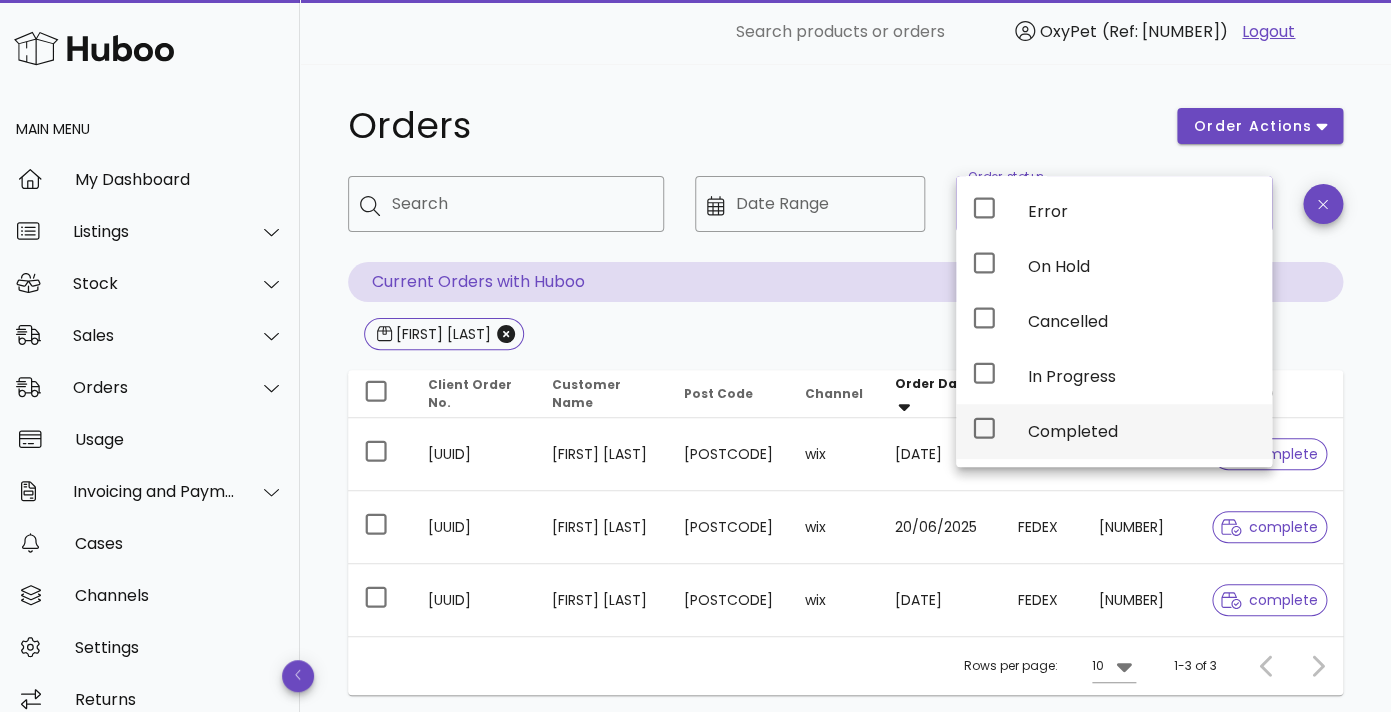 click on "Completed" at bounding box center [1142, 431] 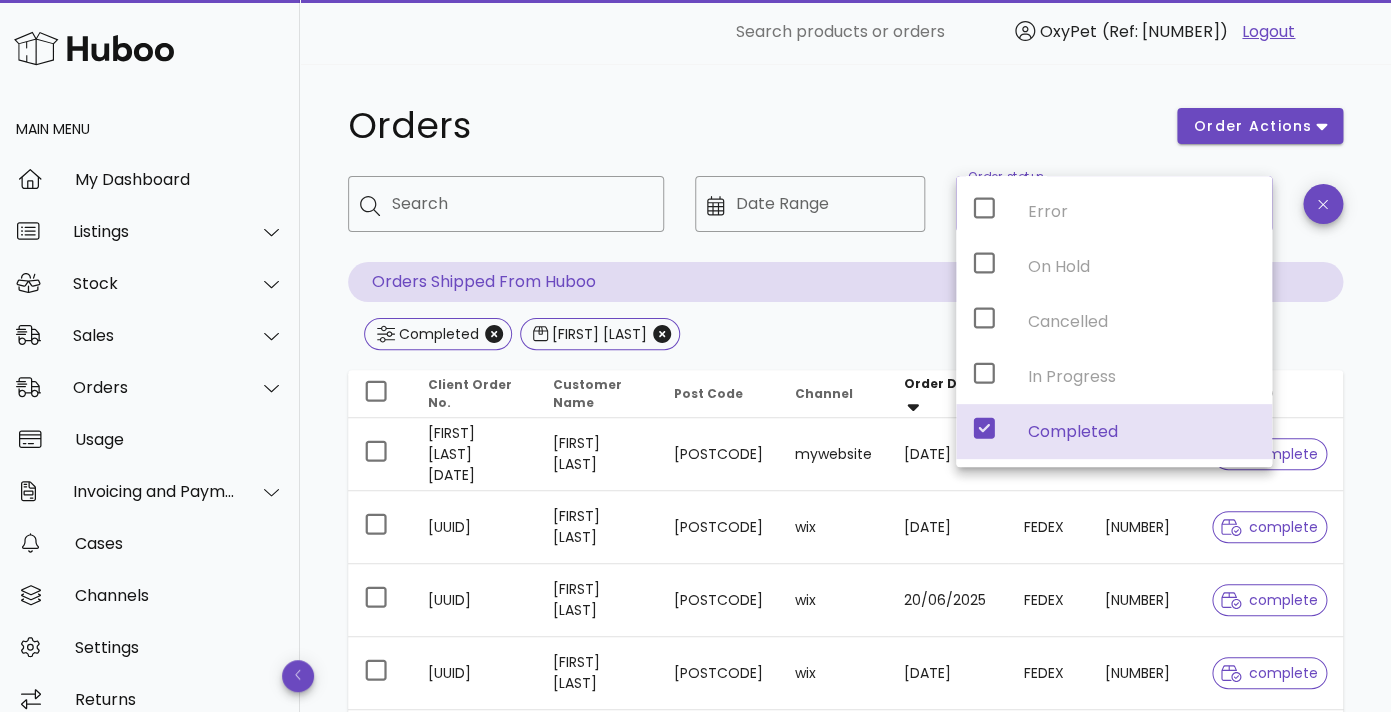click on "Completed [FIRST] [LAST]" at bounding box center [845, 336] 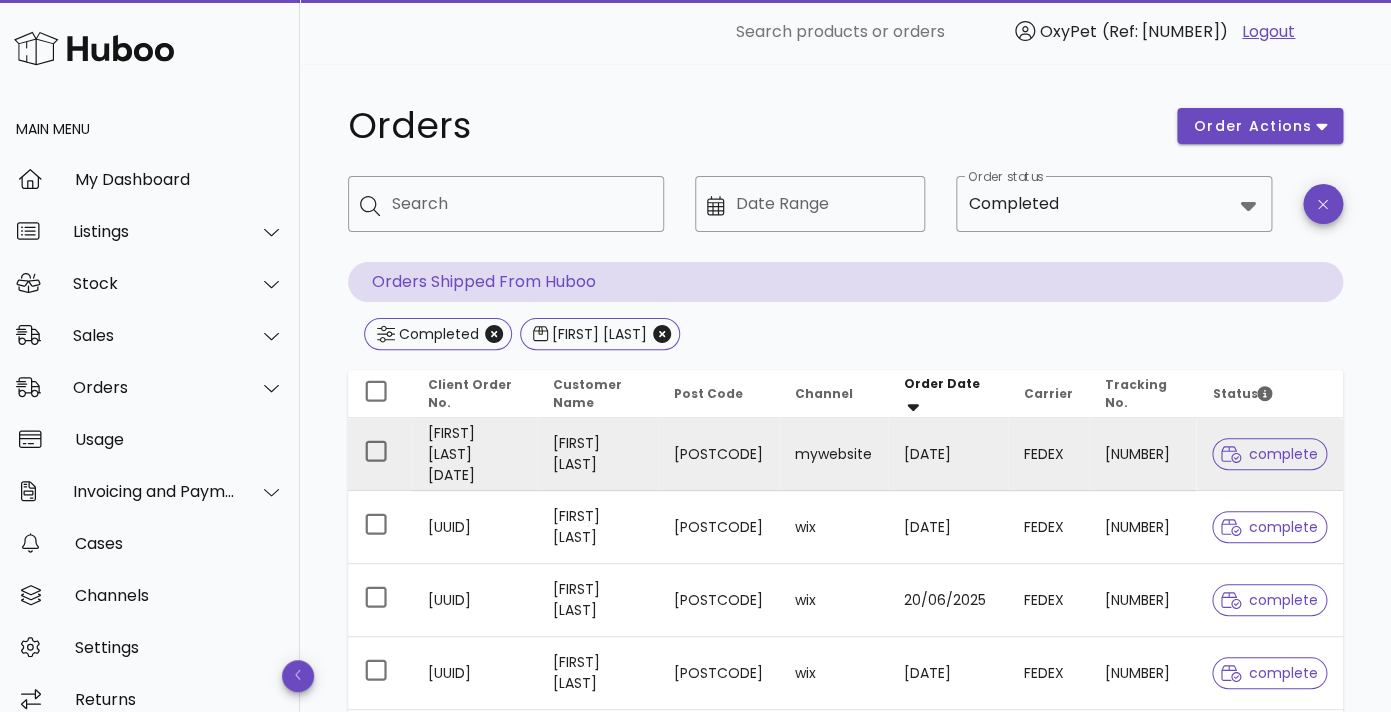 click on "[FIRST] [LAST] [DATE]" at bounding box center [474, 454] 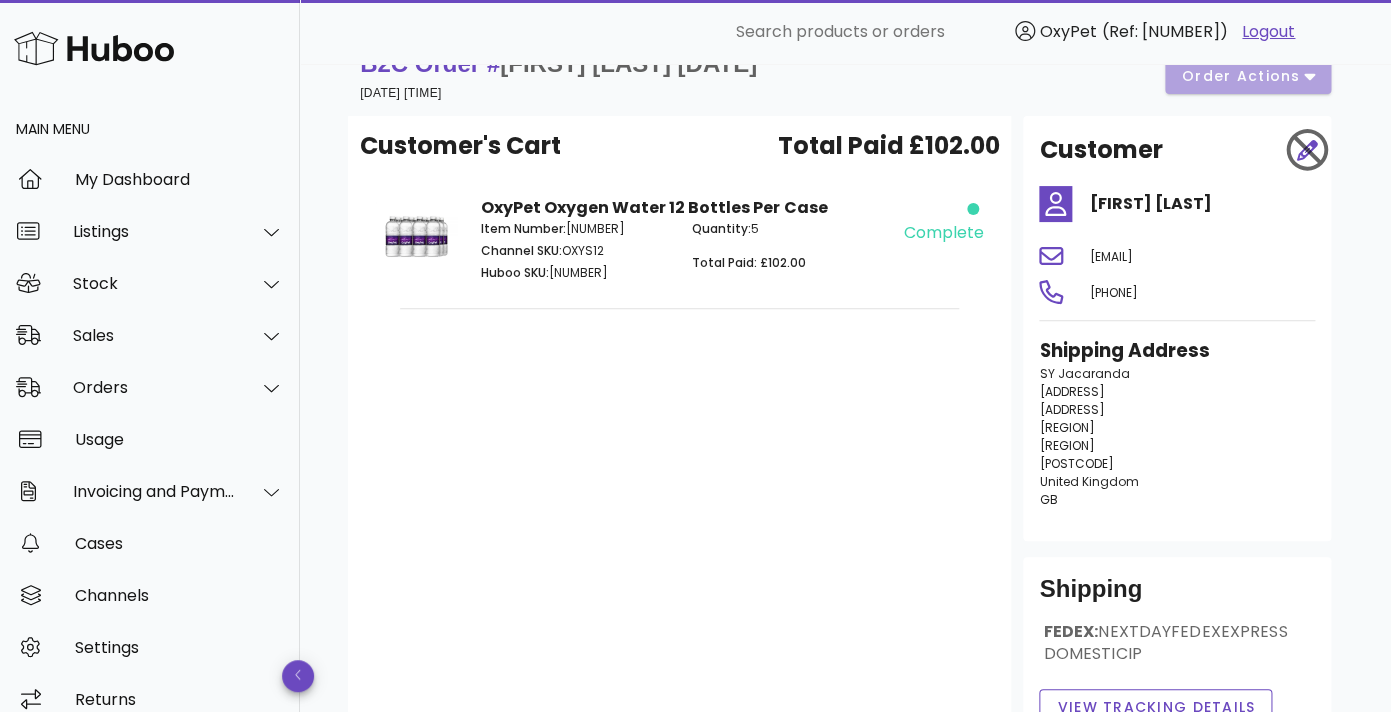 scroll, scrollTop: 0, scrollLeft: 0, axis: both 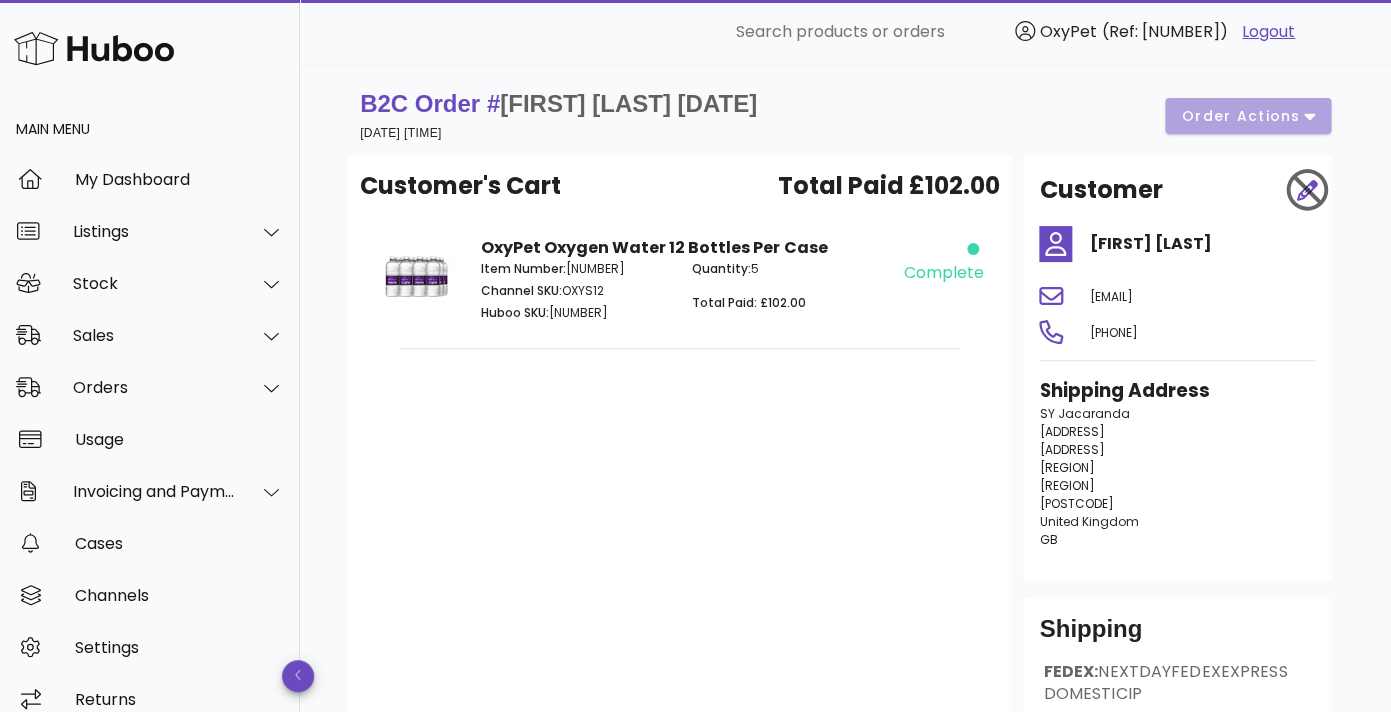 click on "B2C Order # [FIRST] [LAST] [DATE] [TIME] order actions" at bounding box center (845, 116) 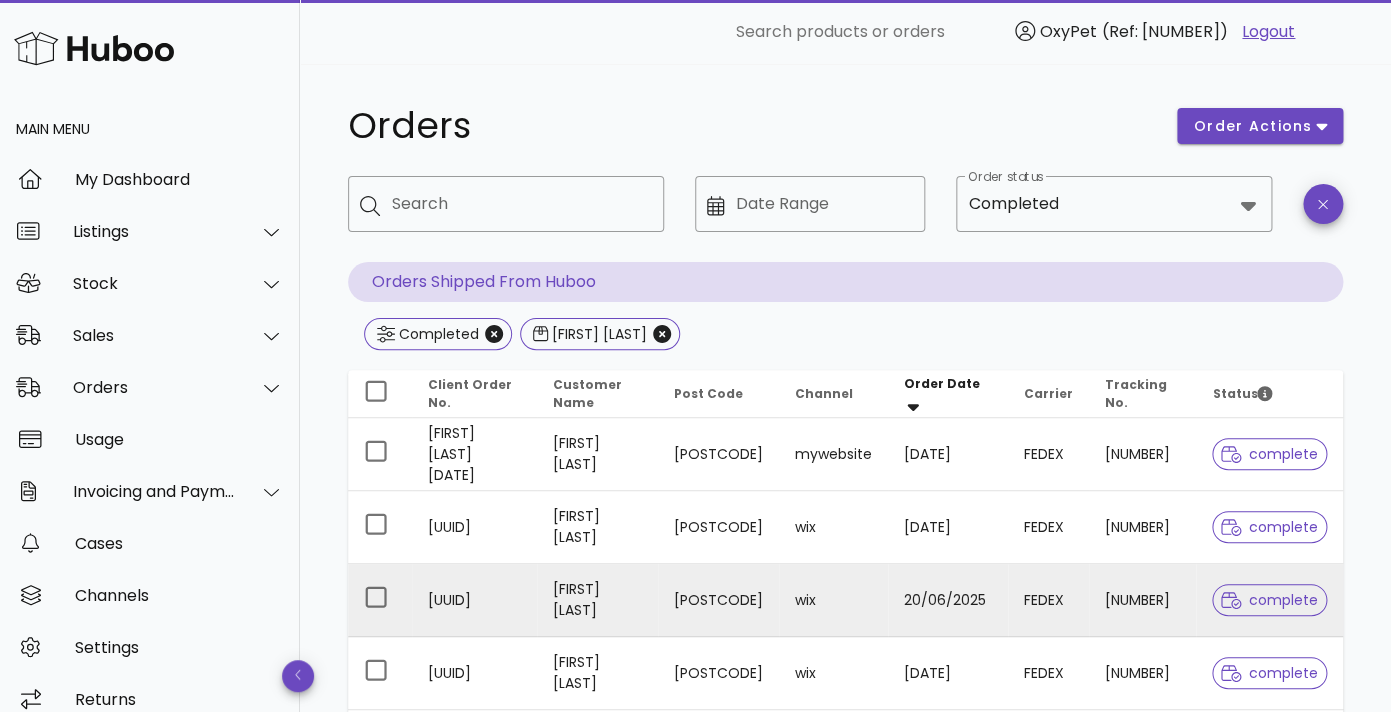 click on "[UUID]" at bounding box center (474, 600) 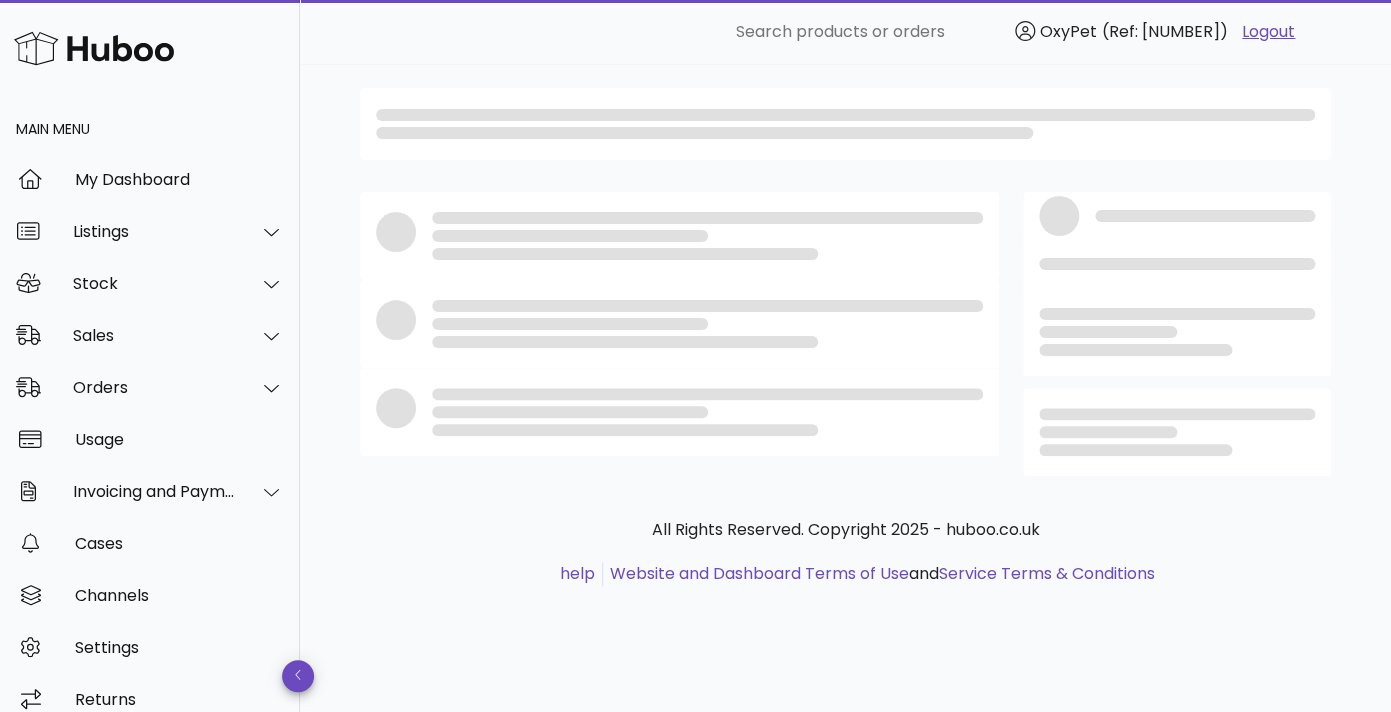 click on "All Rights Reserved. Copyright 2025 - huboo.co.uk  help   Website and Dashboard Terms of Use   and   Service Terms & Conditions" at bounding box center [845, 563] 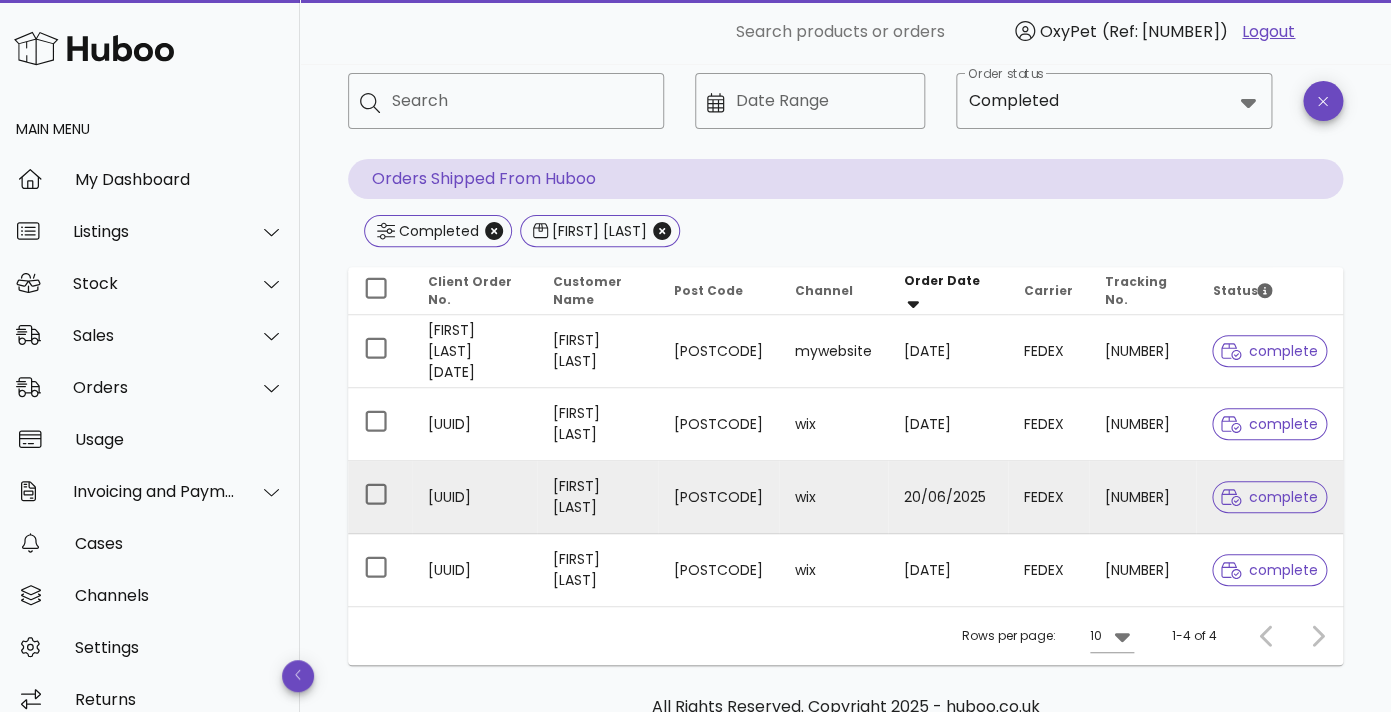 scroll, scrollTop: 105, scrollLeft: 0, axis: vertical 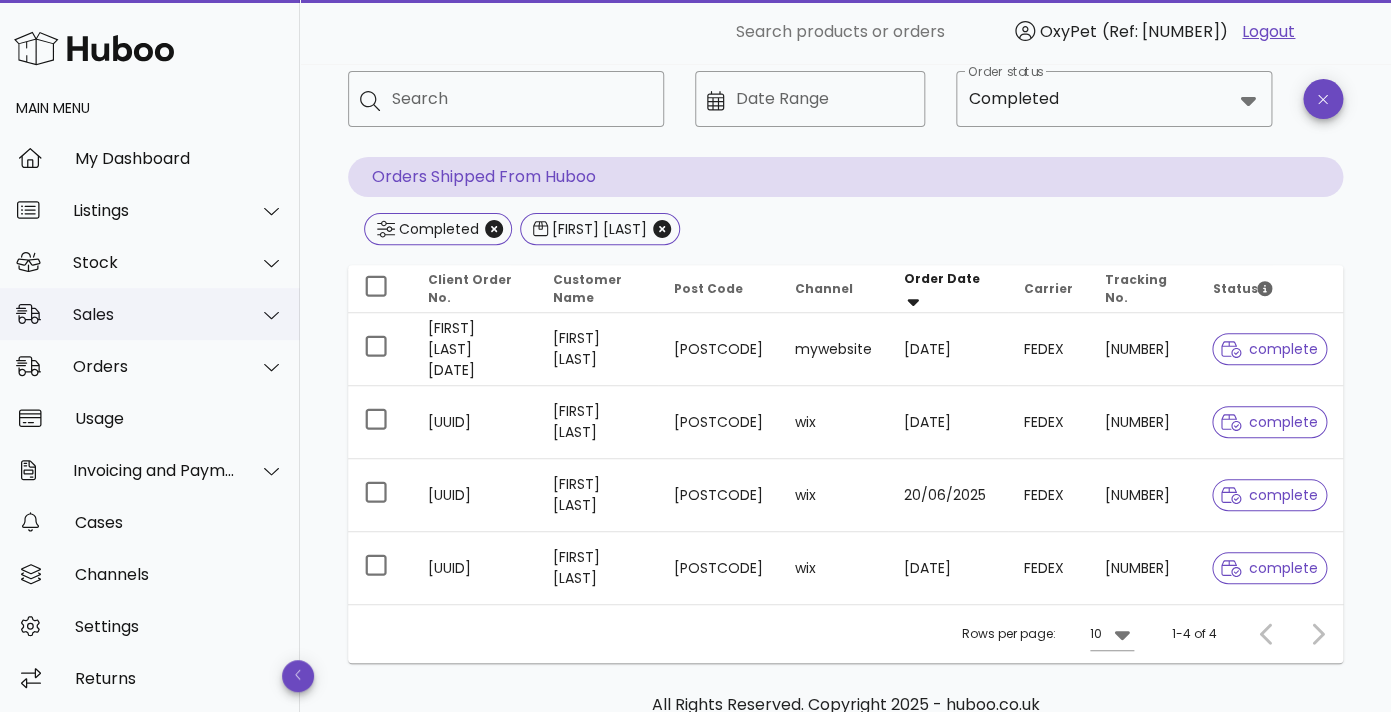 click at bounding box center [260, 315] 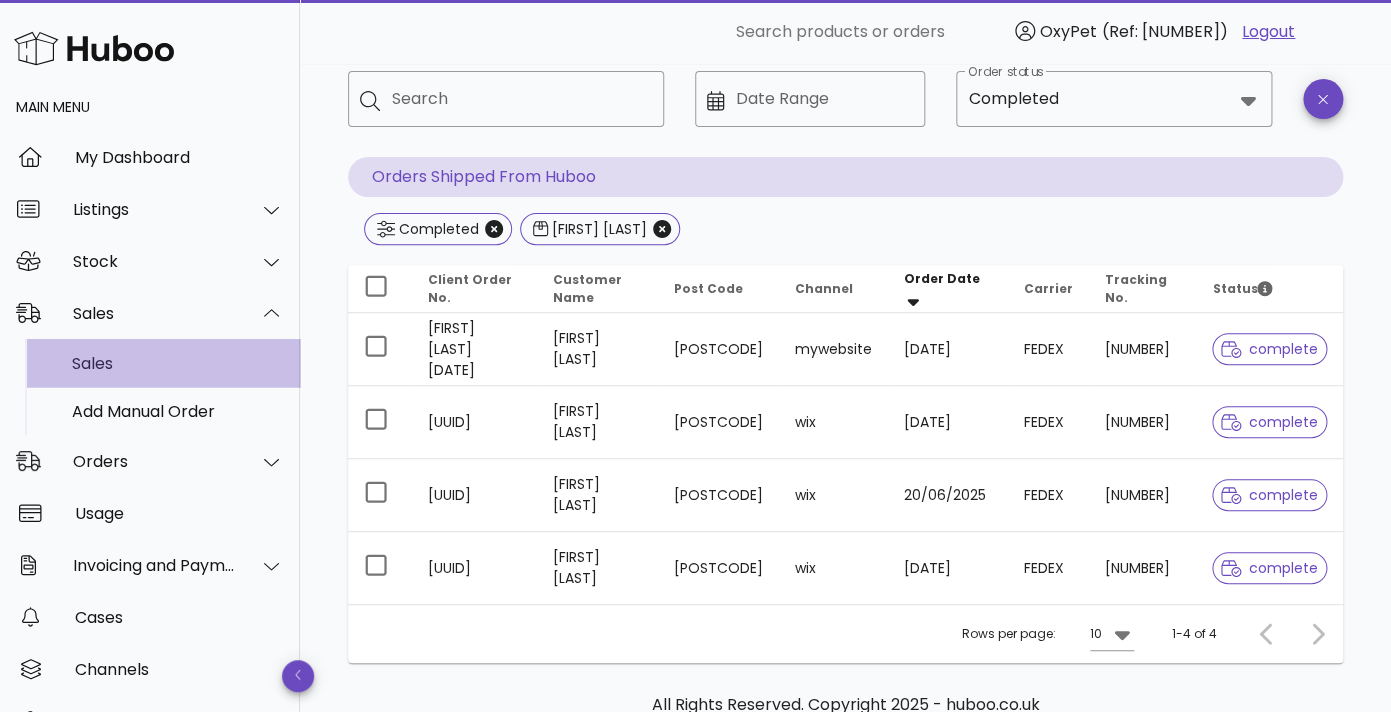 click on "Sales" at bounding box center (178, 363) 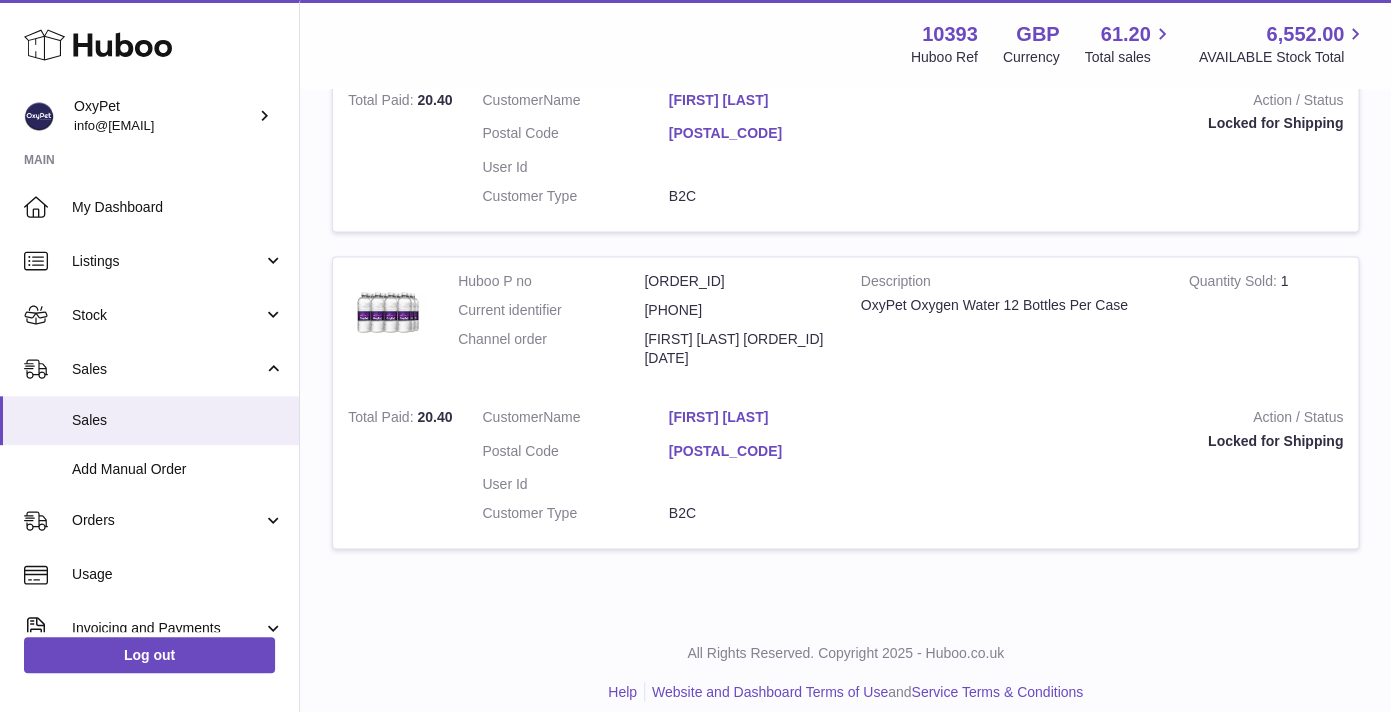 scroll, scrollTop: 868, scrollLeft: 0, axis: vertical 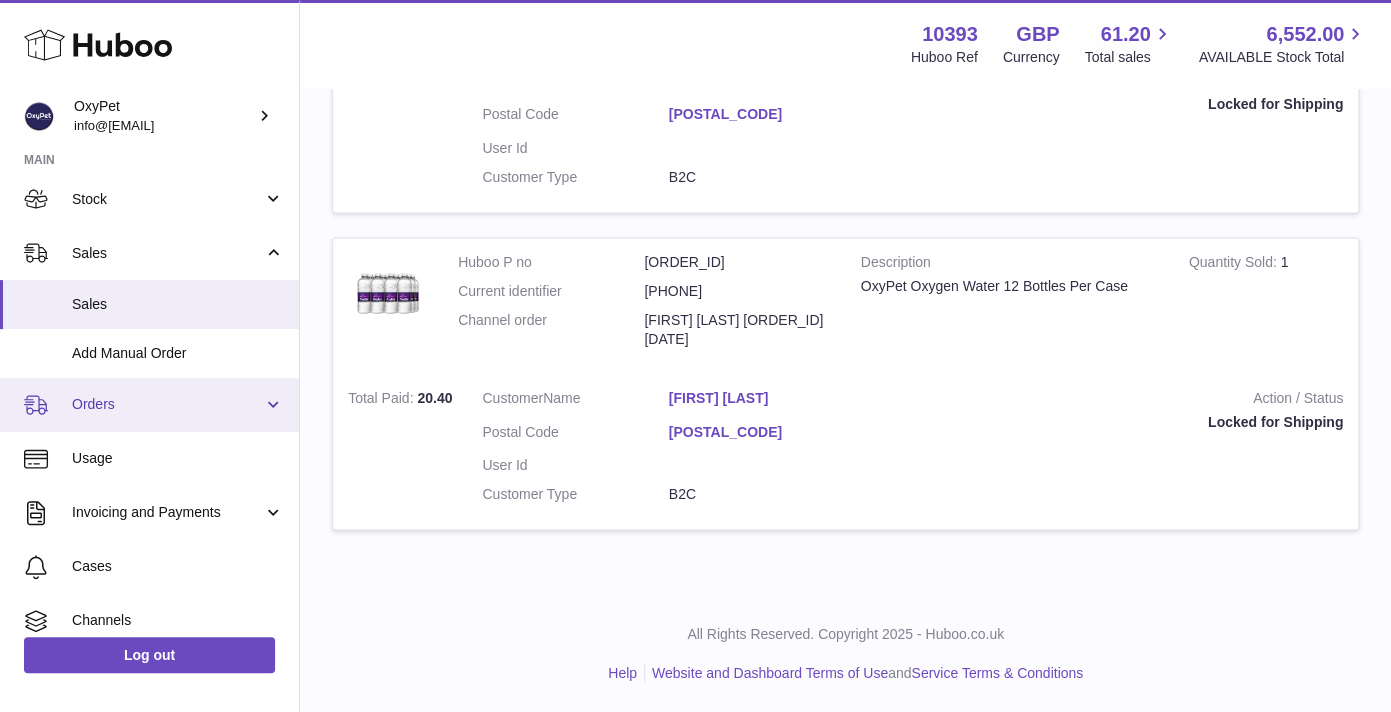 click on "Invoicing and Payments" at bounding box center [167, 512] 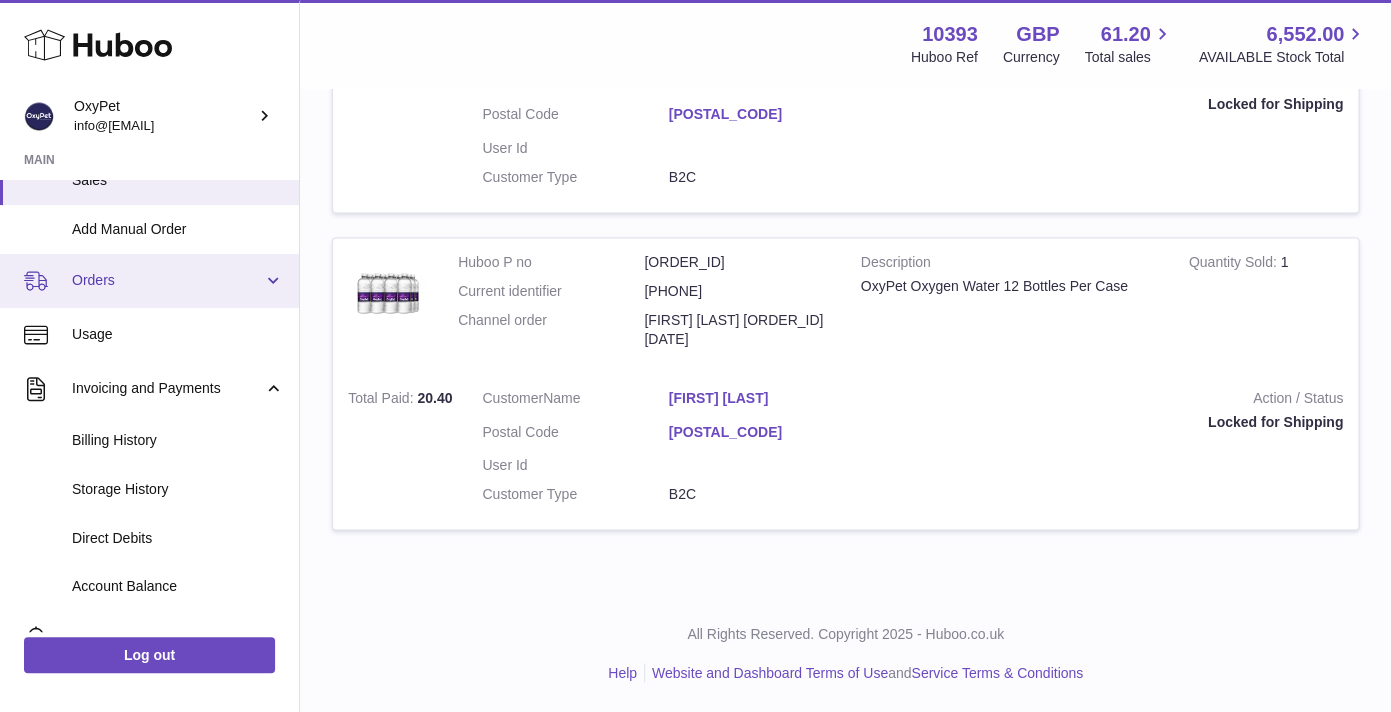 scroll, scrollTop: 253, scrollLeft: 0, axis: vertical 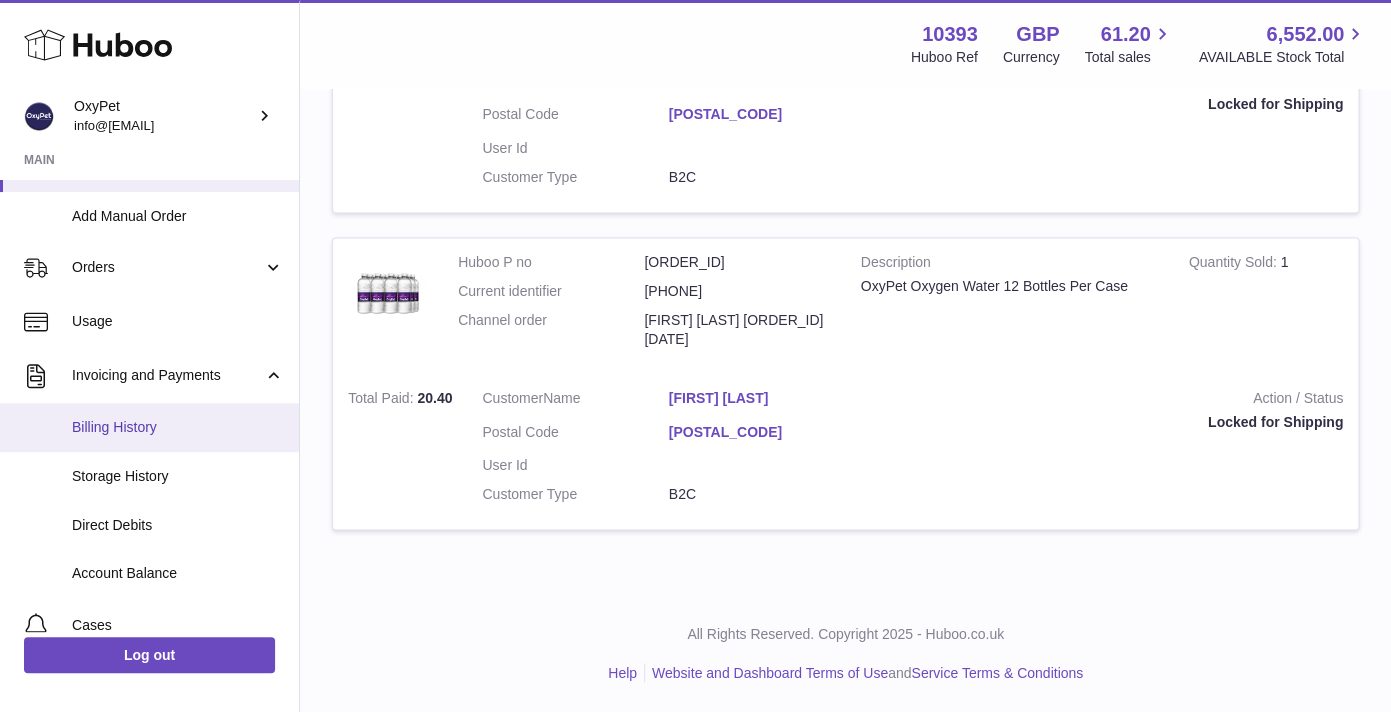 click on "Billing History" at bounding box center (178, 427) 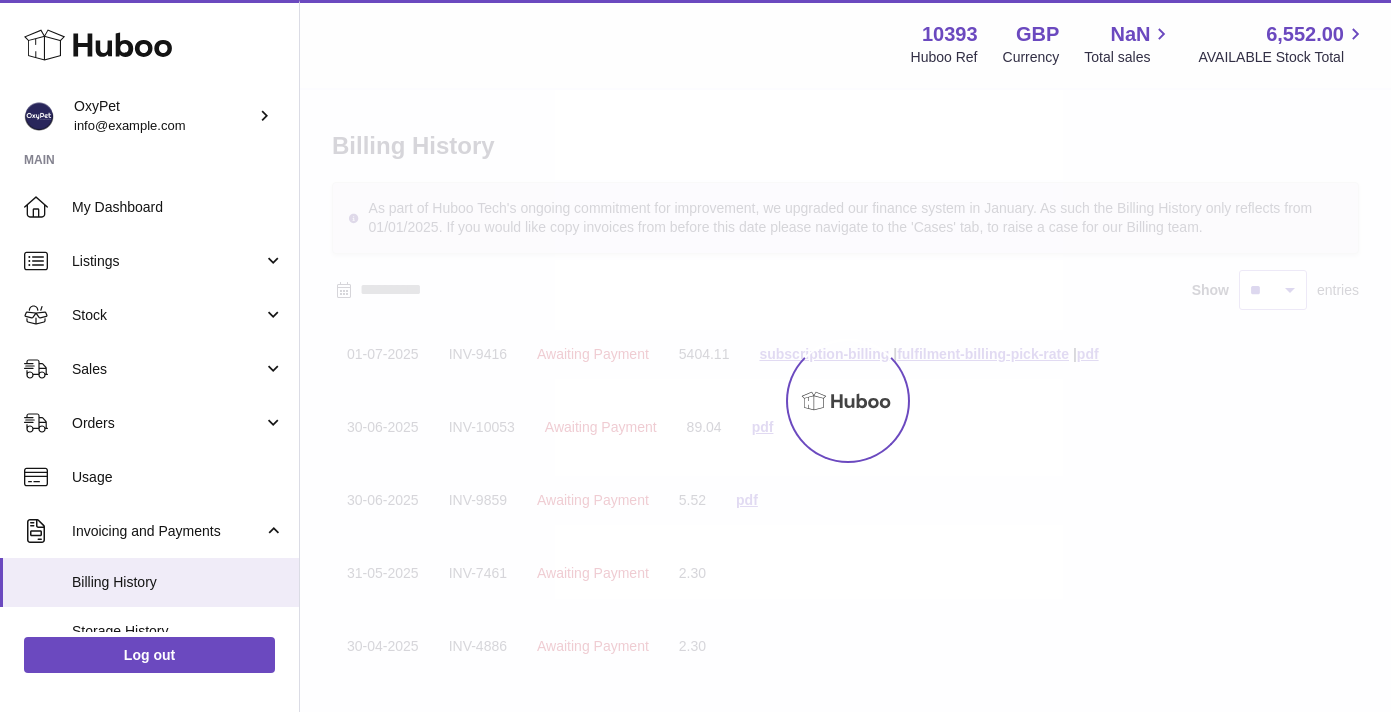 scroll, scrollTop: 0, scrollLeft: 0, axis: both 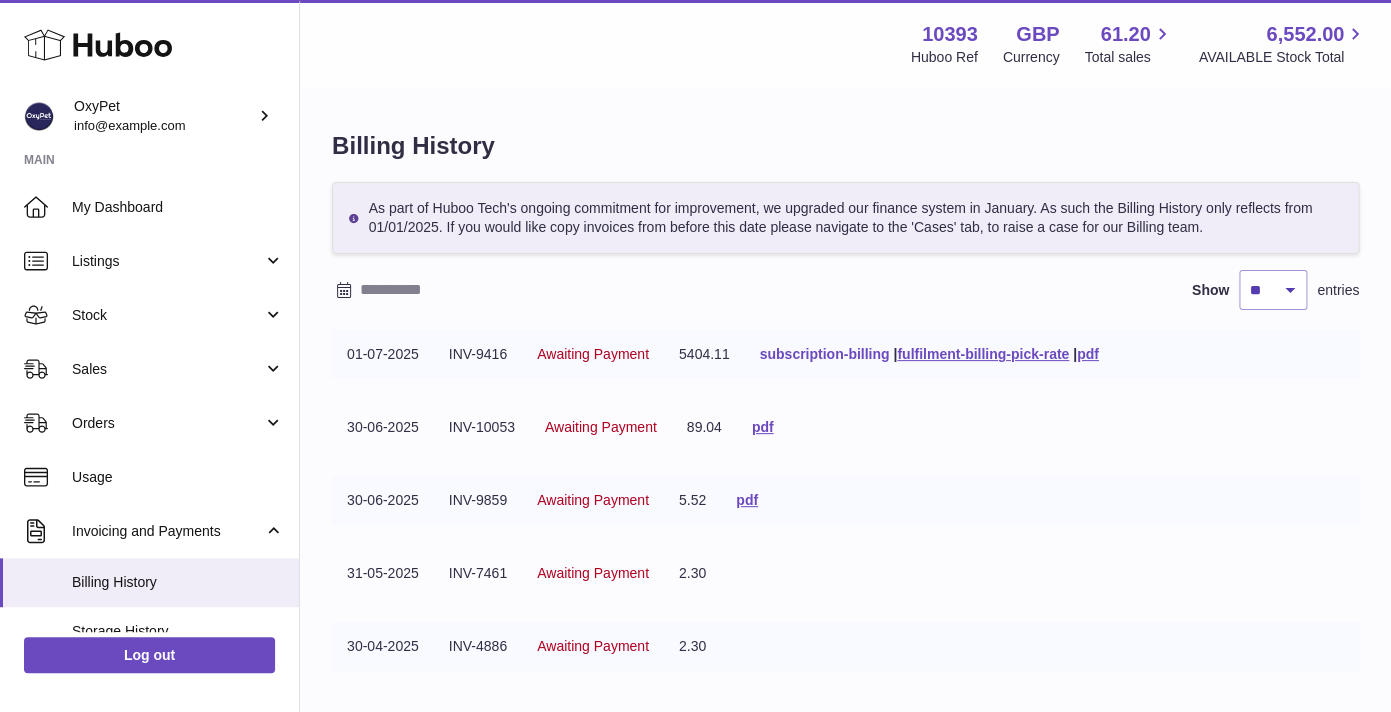 click on "subscription-billing" at bounding box center [824, 354] 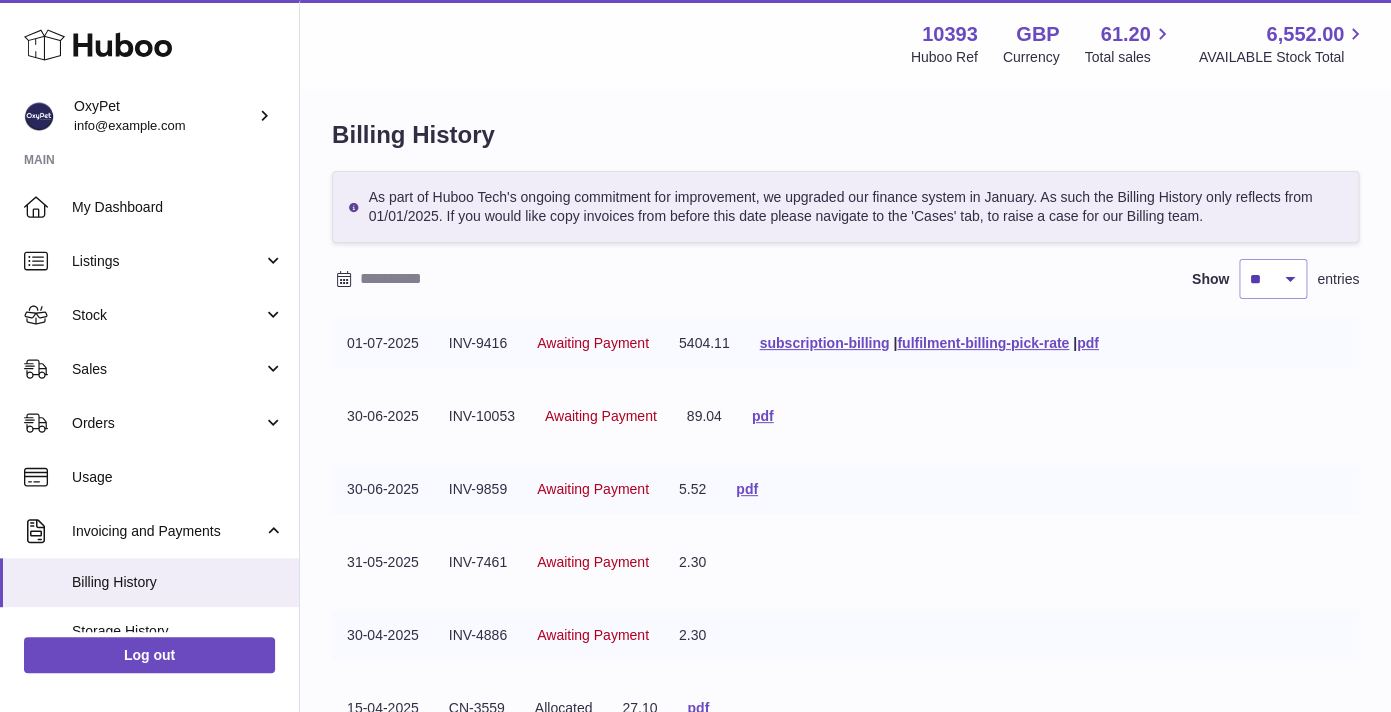 scroll, scrollTop: 10, scrollLeft: 0, axis: vertical 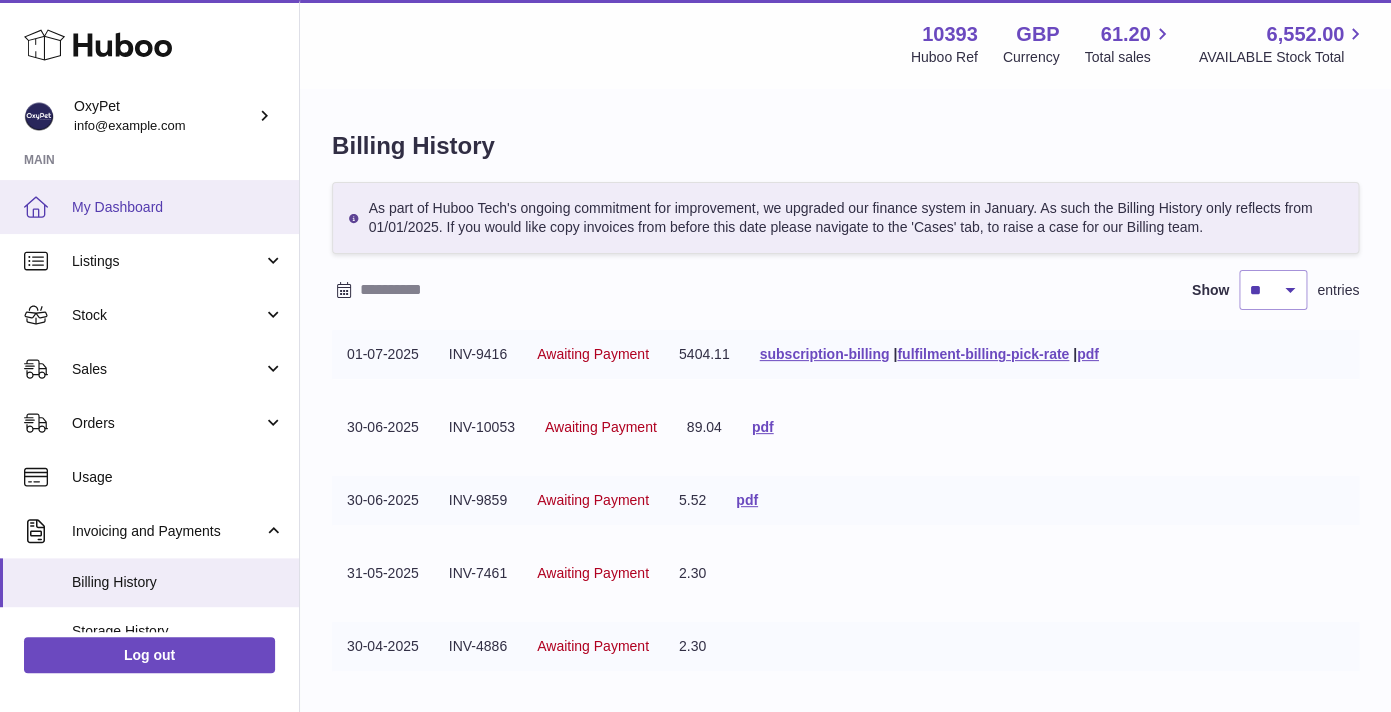 click on "My Dashboard" at bounding box center (178, 207) 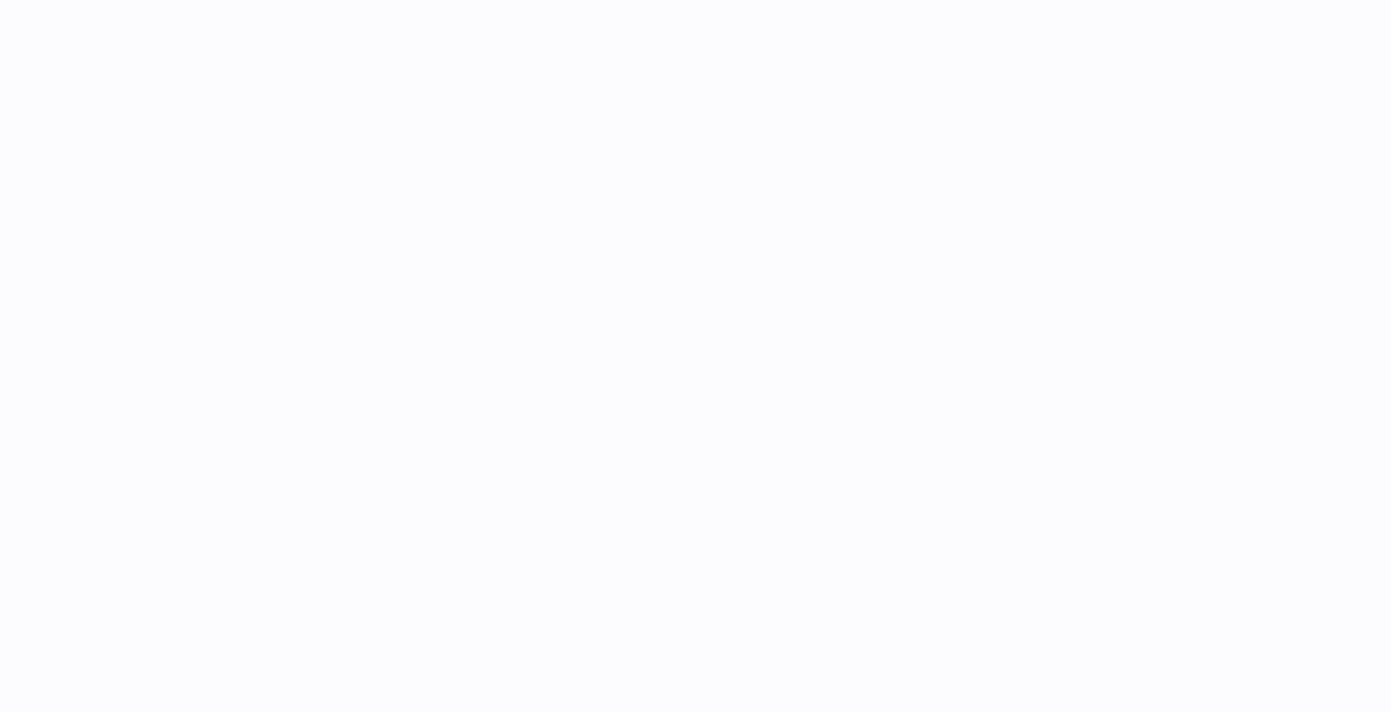 scroll, scrollTop: 0, scrollLeft: 0, axis: both 